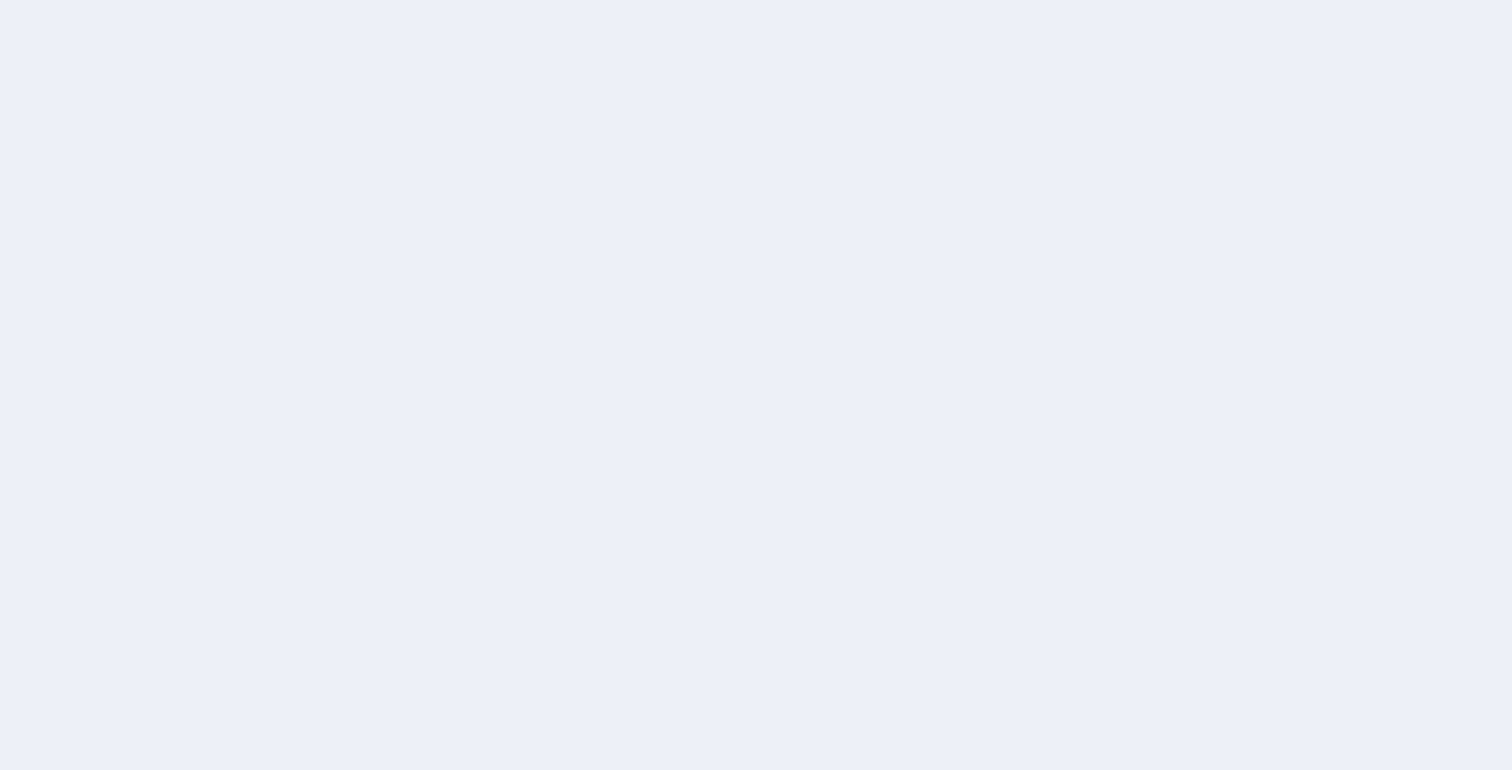 scroll, scrollTop: 0, scrollLeft: 0, axis: both 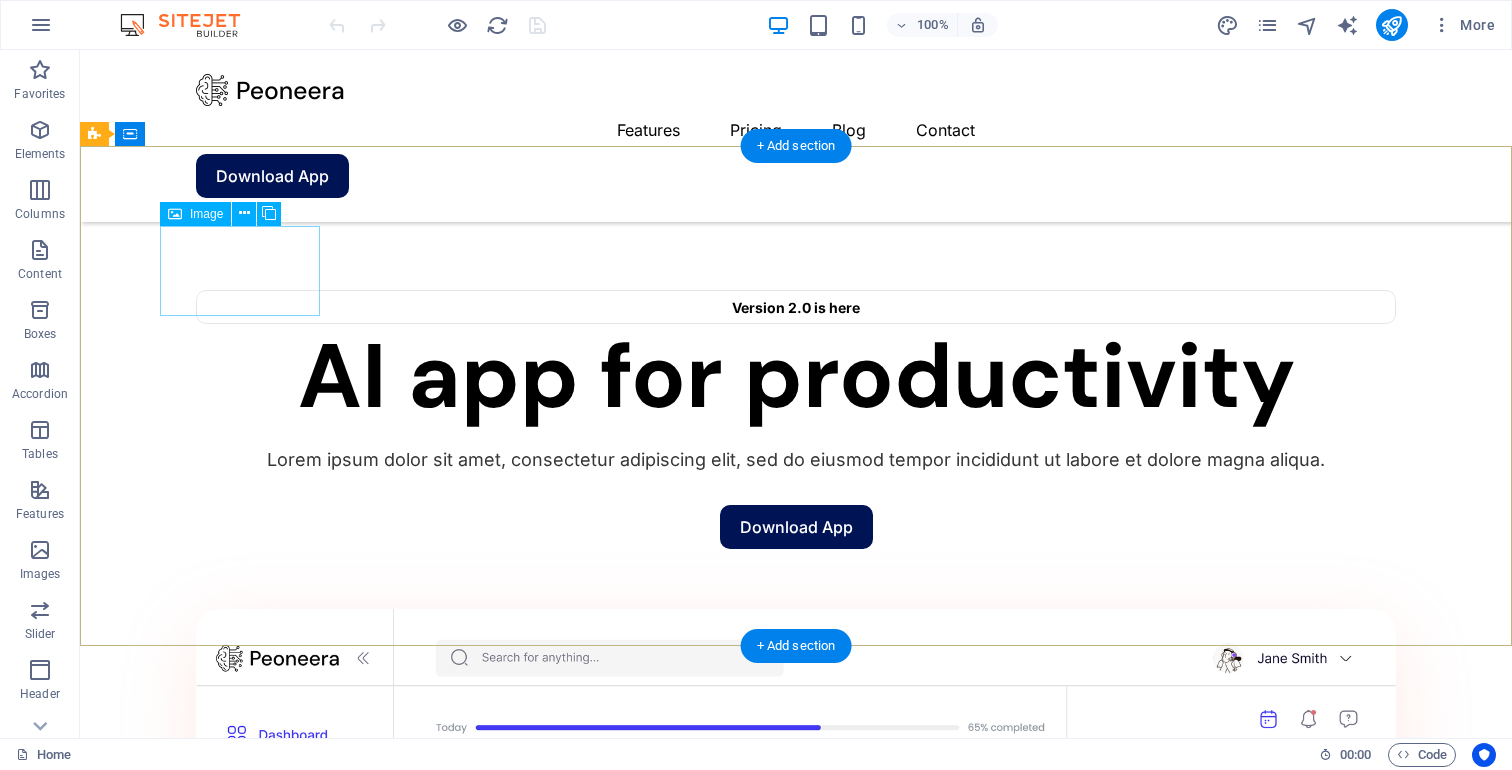 click at bounding box center [240, 1668] 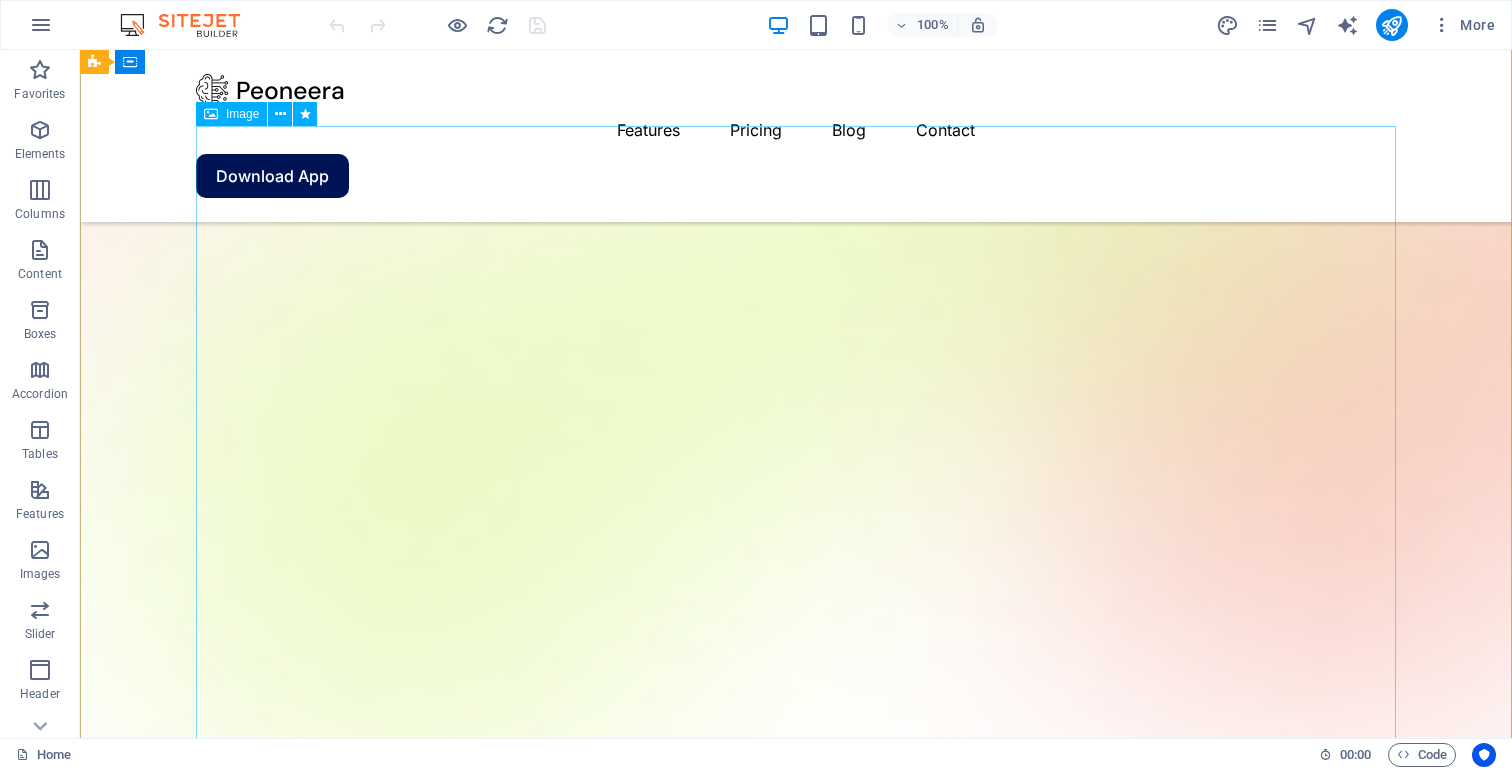 scroll, scrollTop: 0, scrollLeft: 0, axis: both 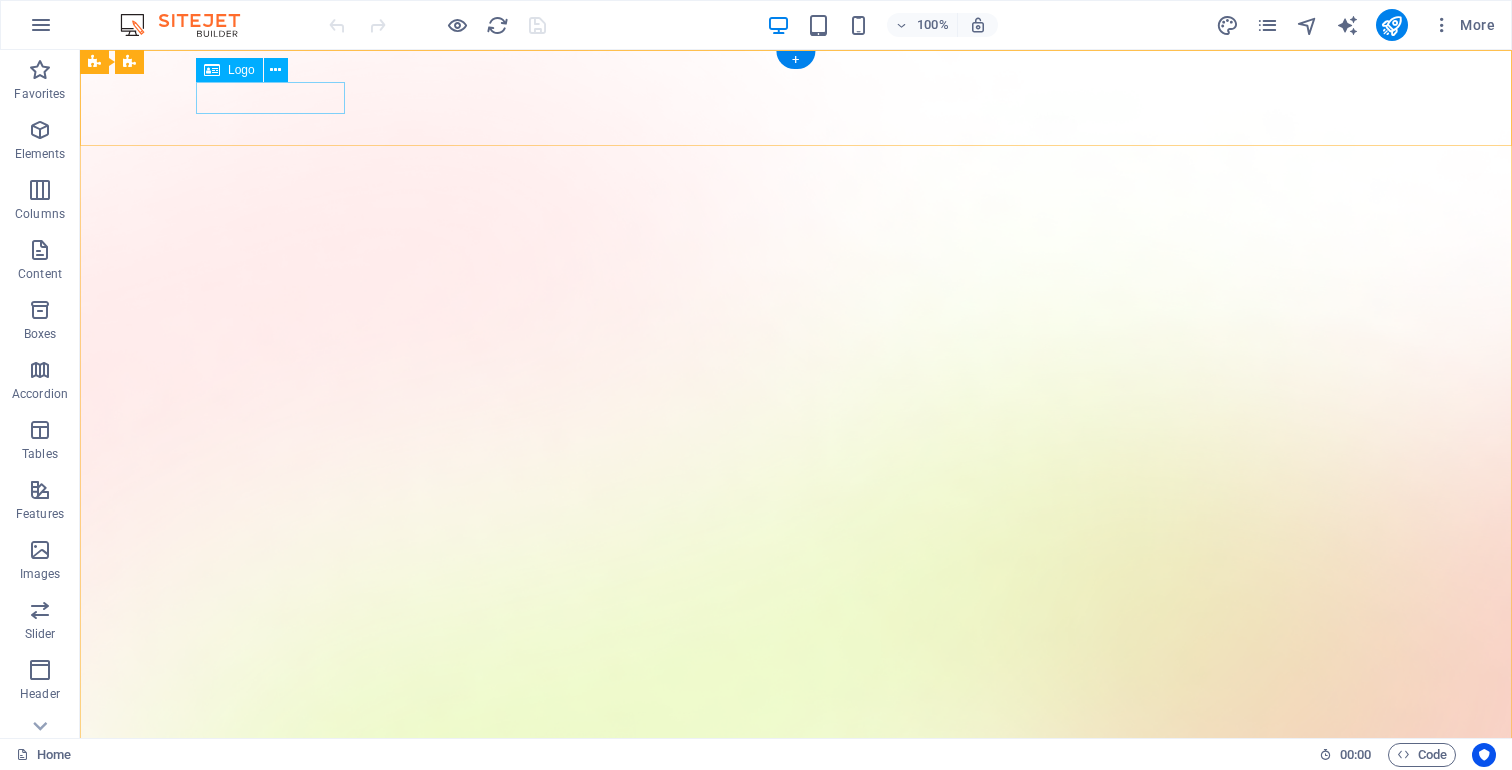 click at bounding box center [796, 1514] 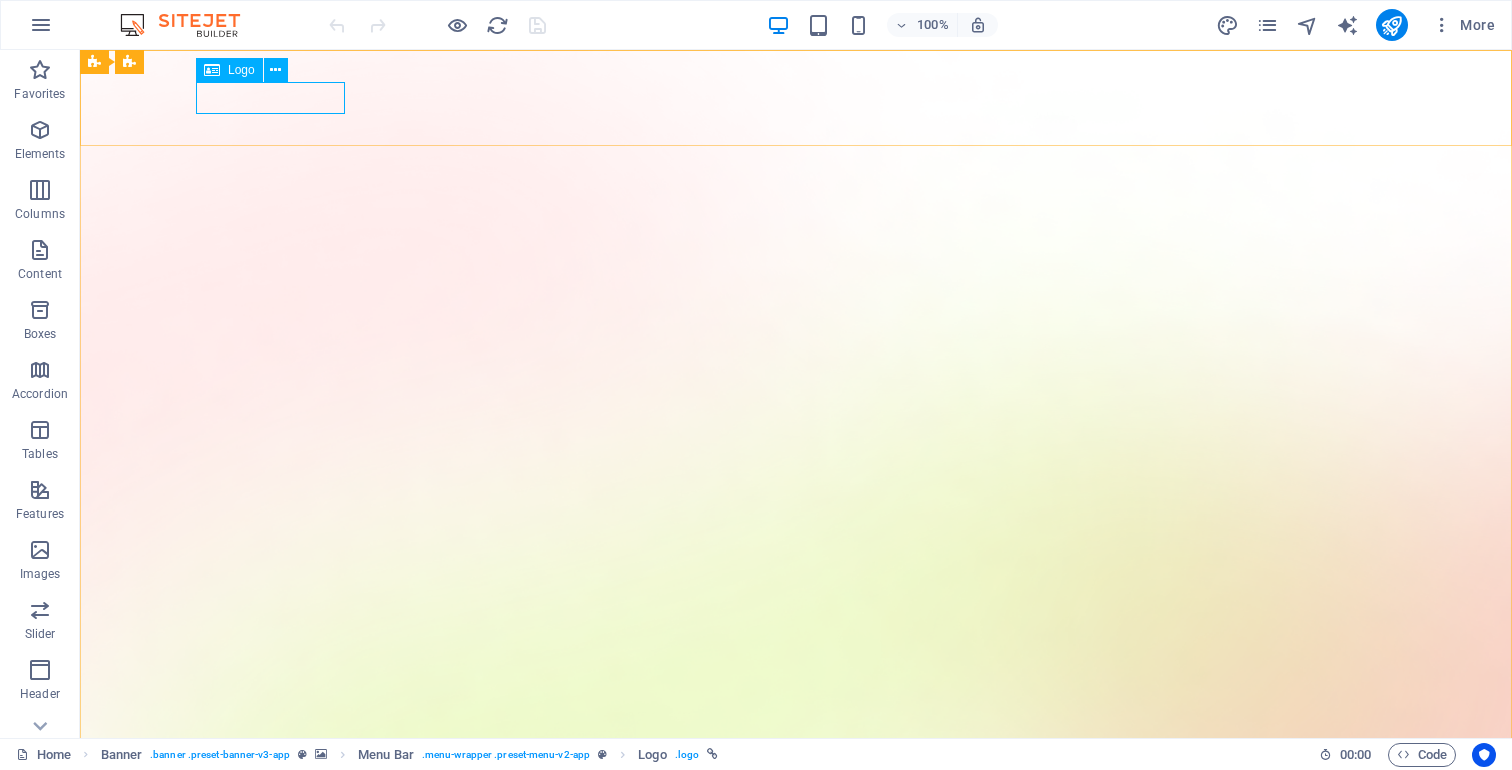 click on "Logo" at bounding box center [241, 70] 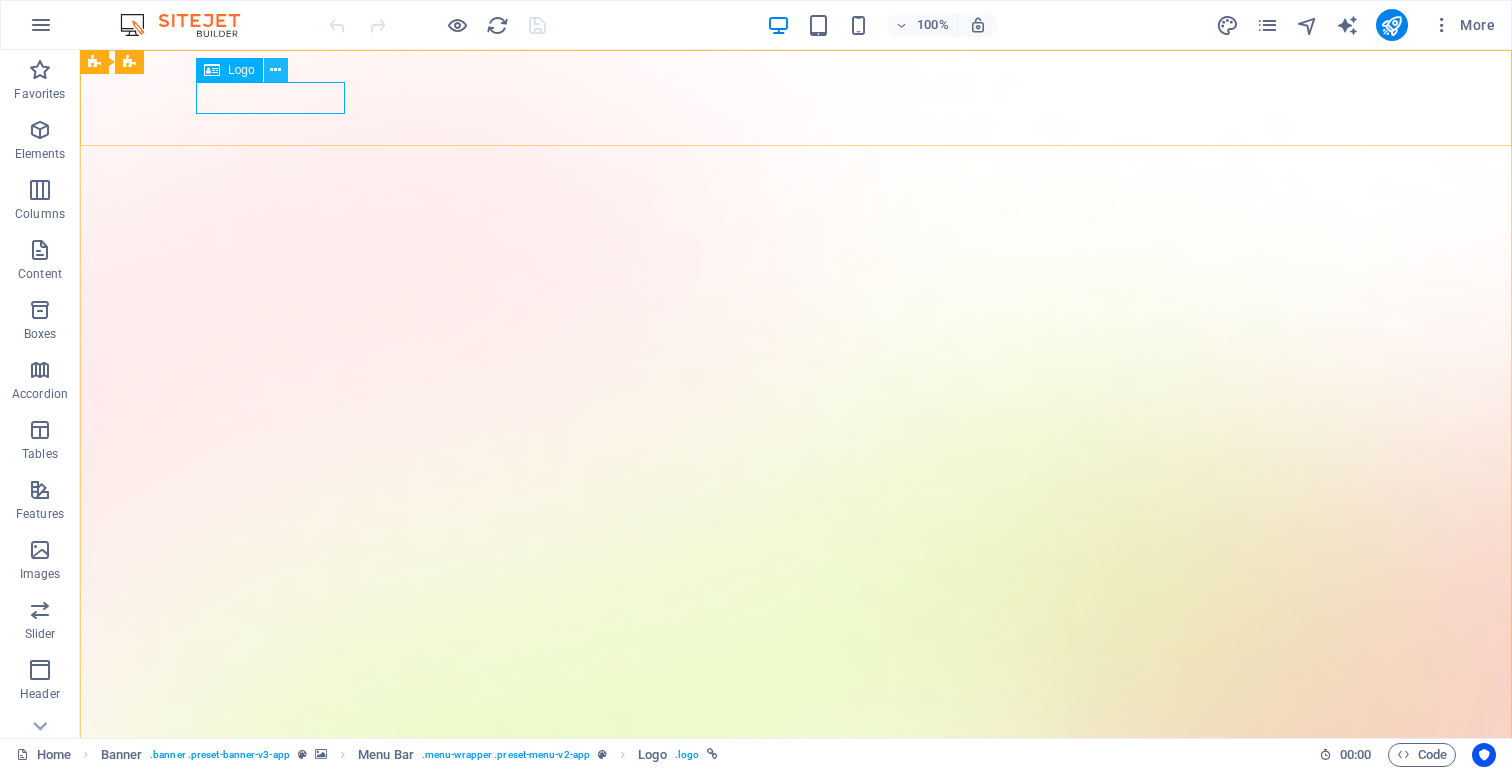 click at bounding box center (275, 70) 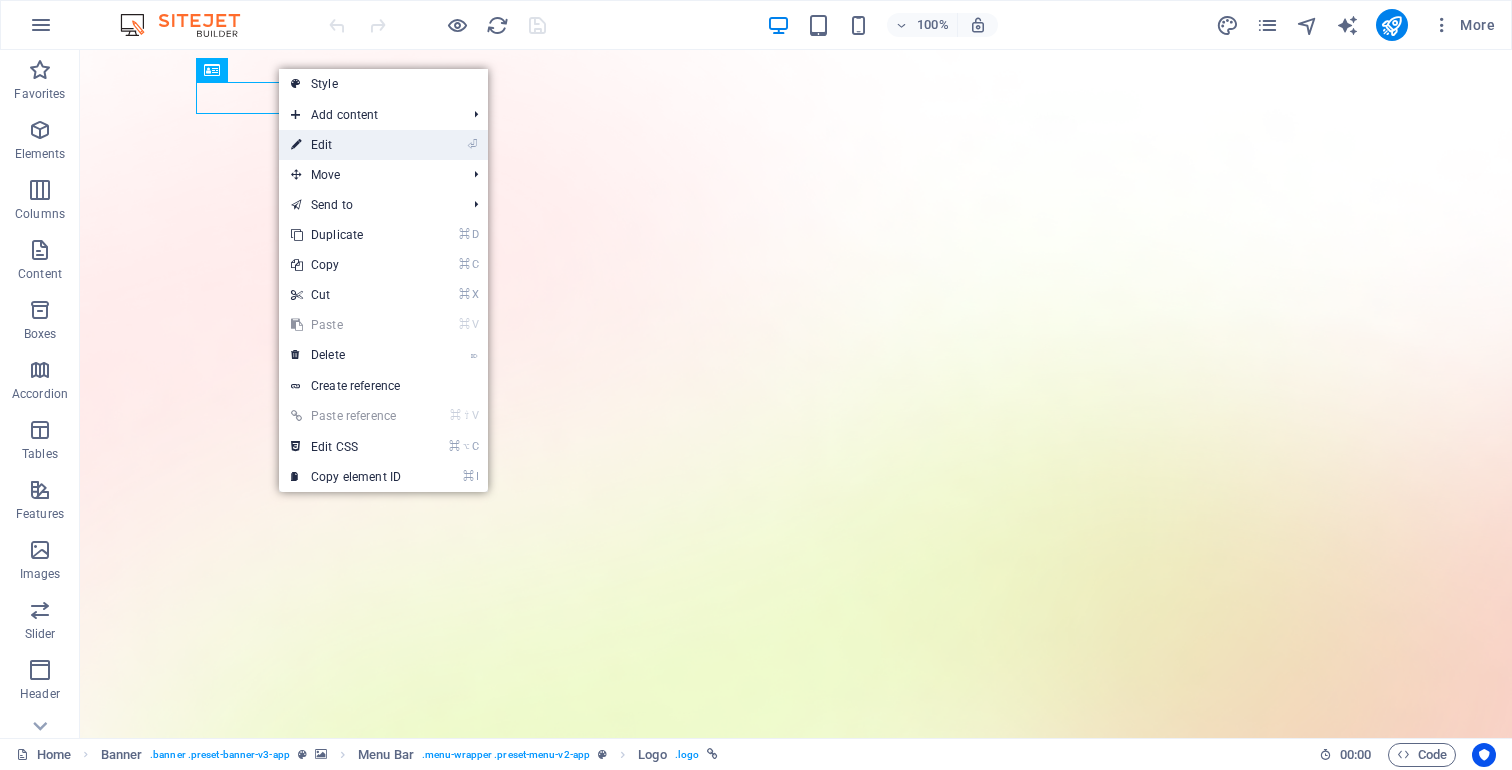 click on "⏎  Edit" at bounding box center [346, 145] 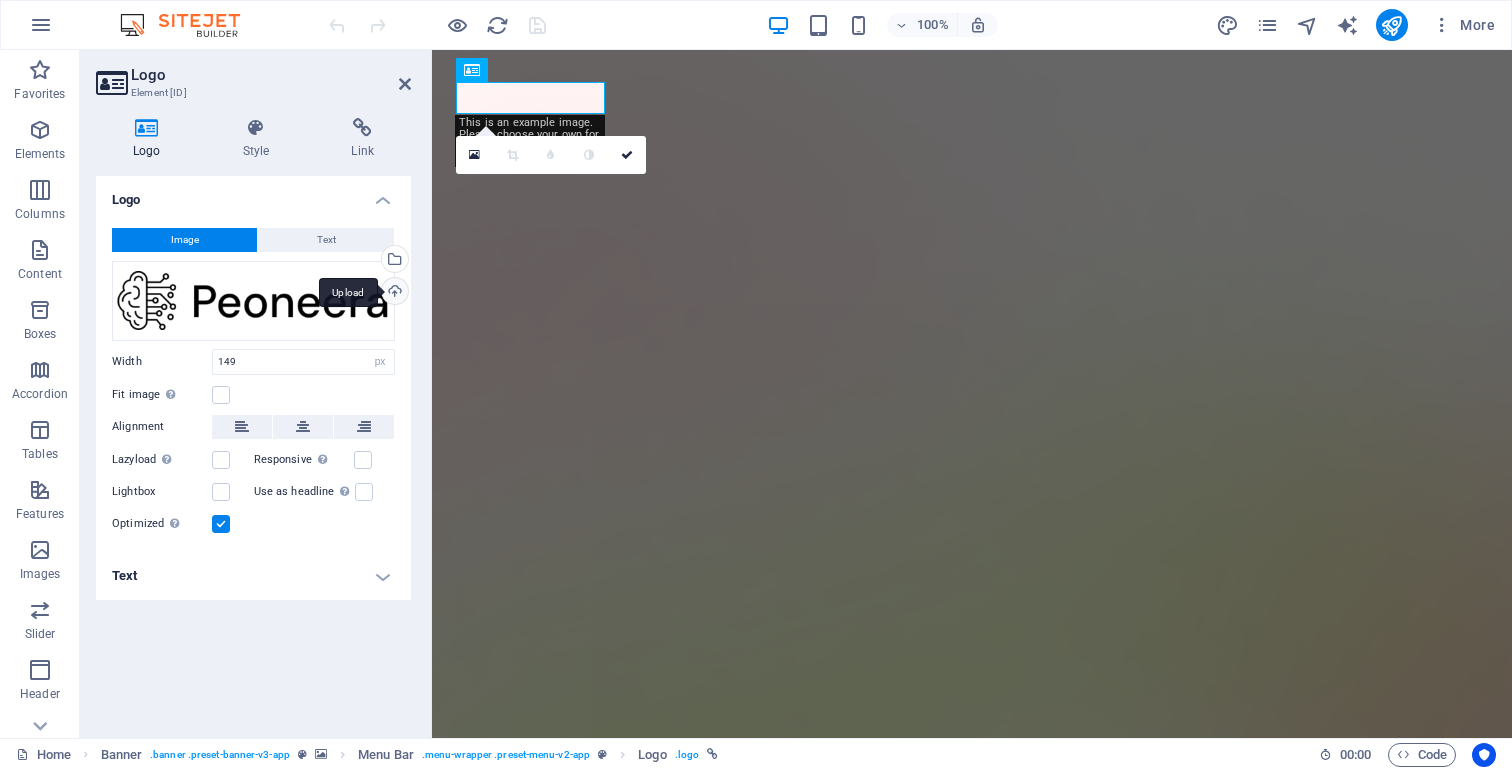 click on "Upload" at bounding box center [393, 293] 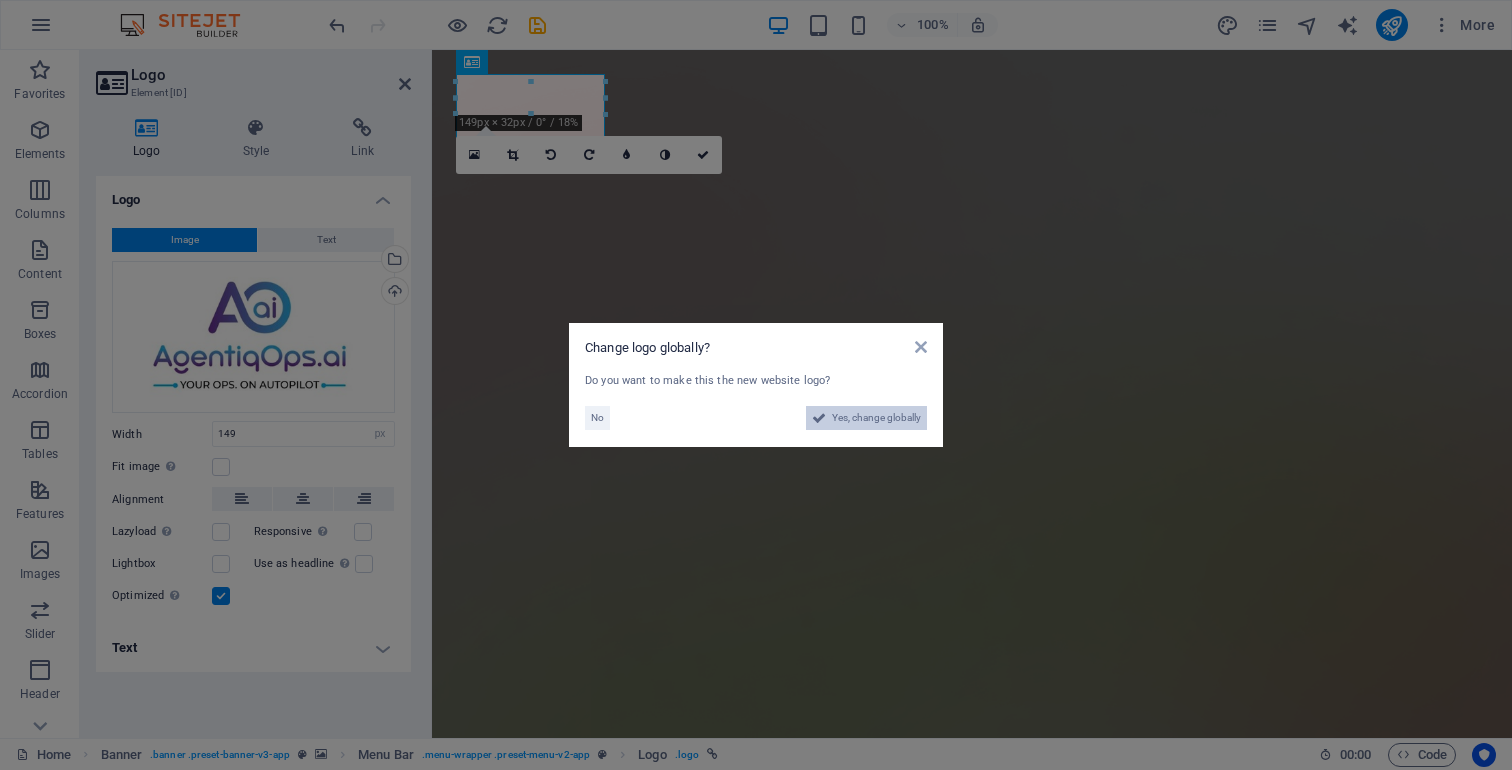click on "Yes, change globally" at bounding box center [876, 418] 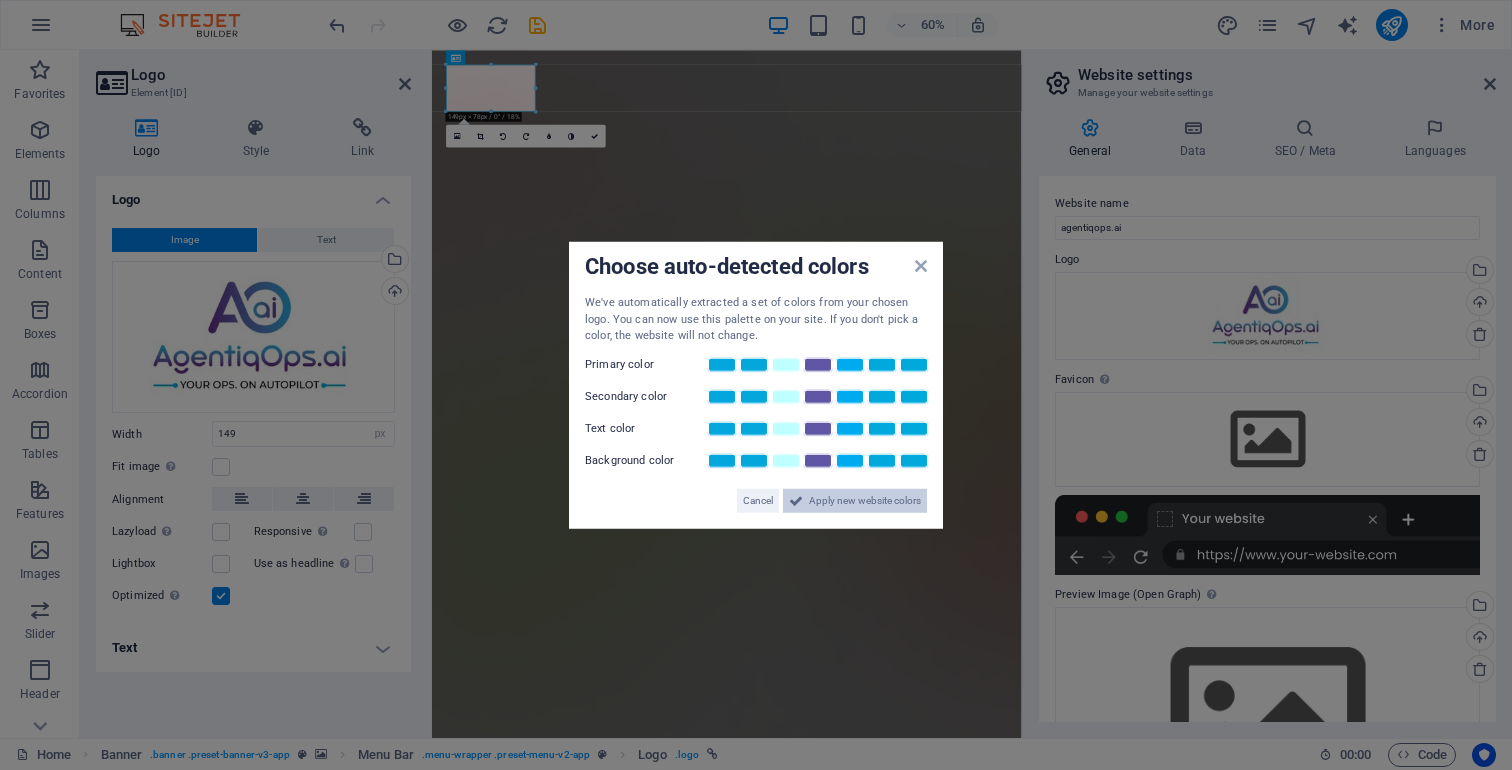 click on "Apply new website colors" at bounding box center [865, 500] 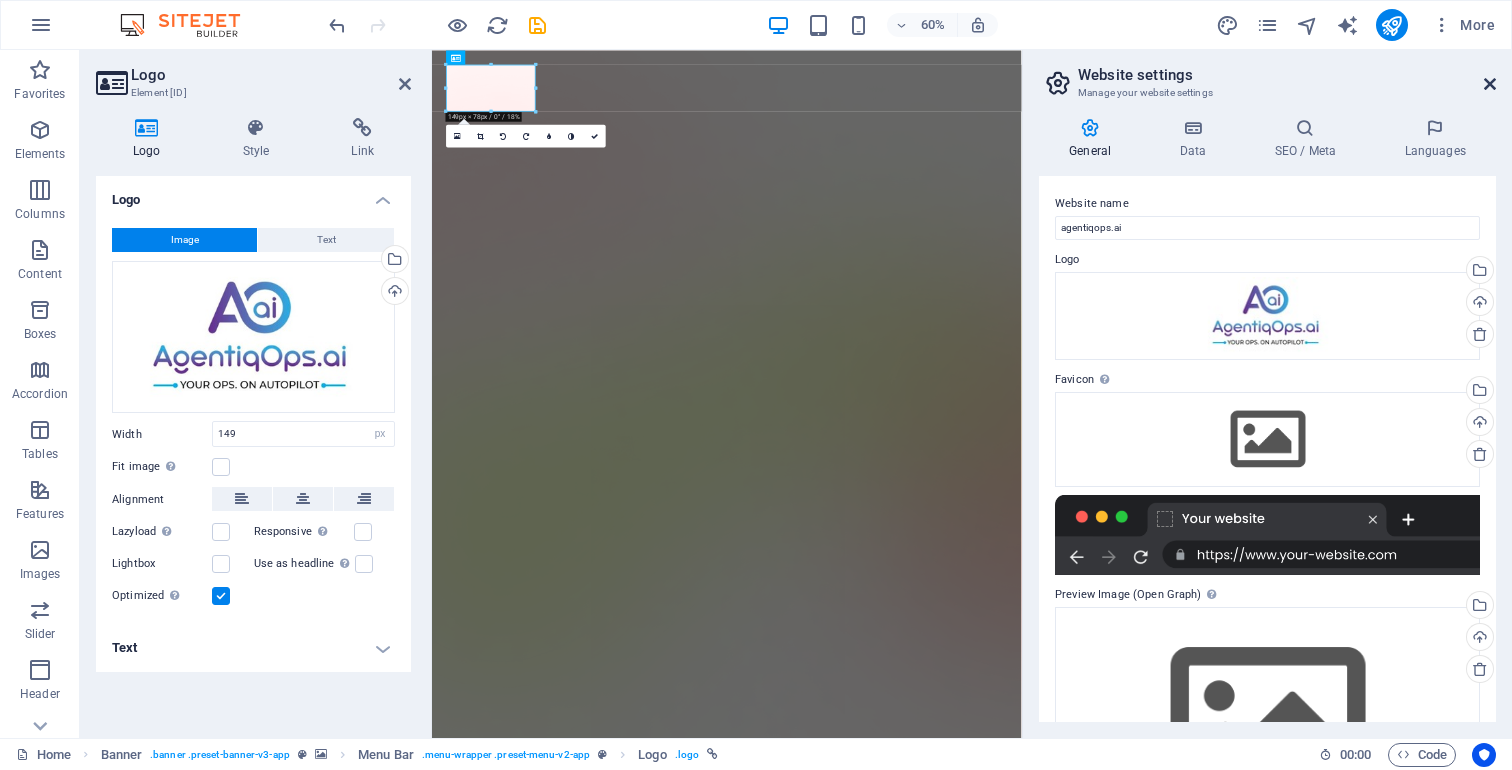 click at bounding box center (1490, 84) 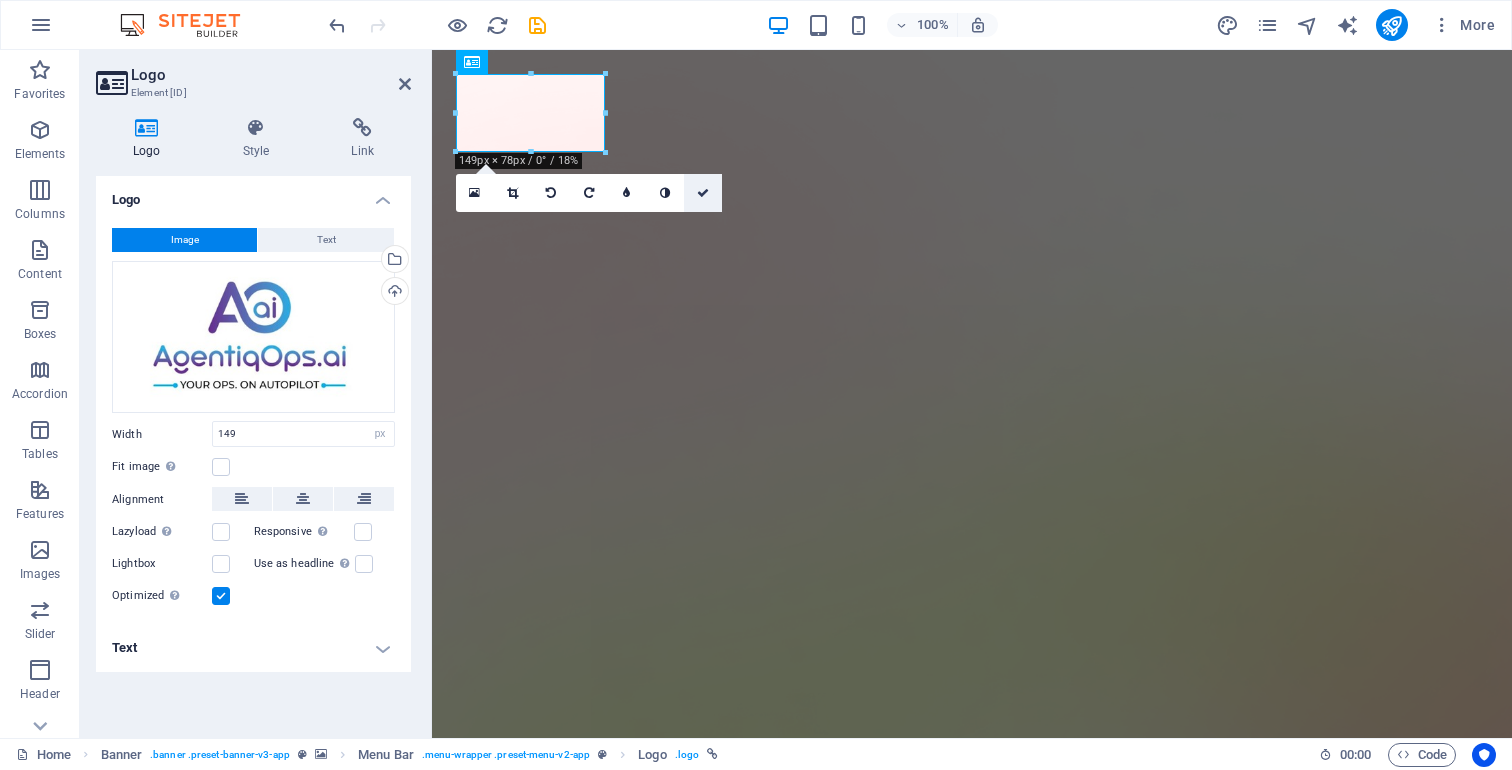 click at bounding box center (703, 193) 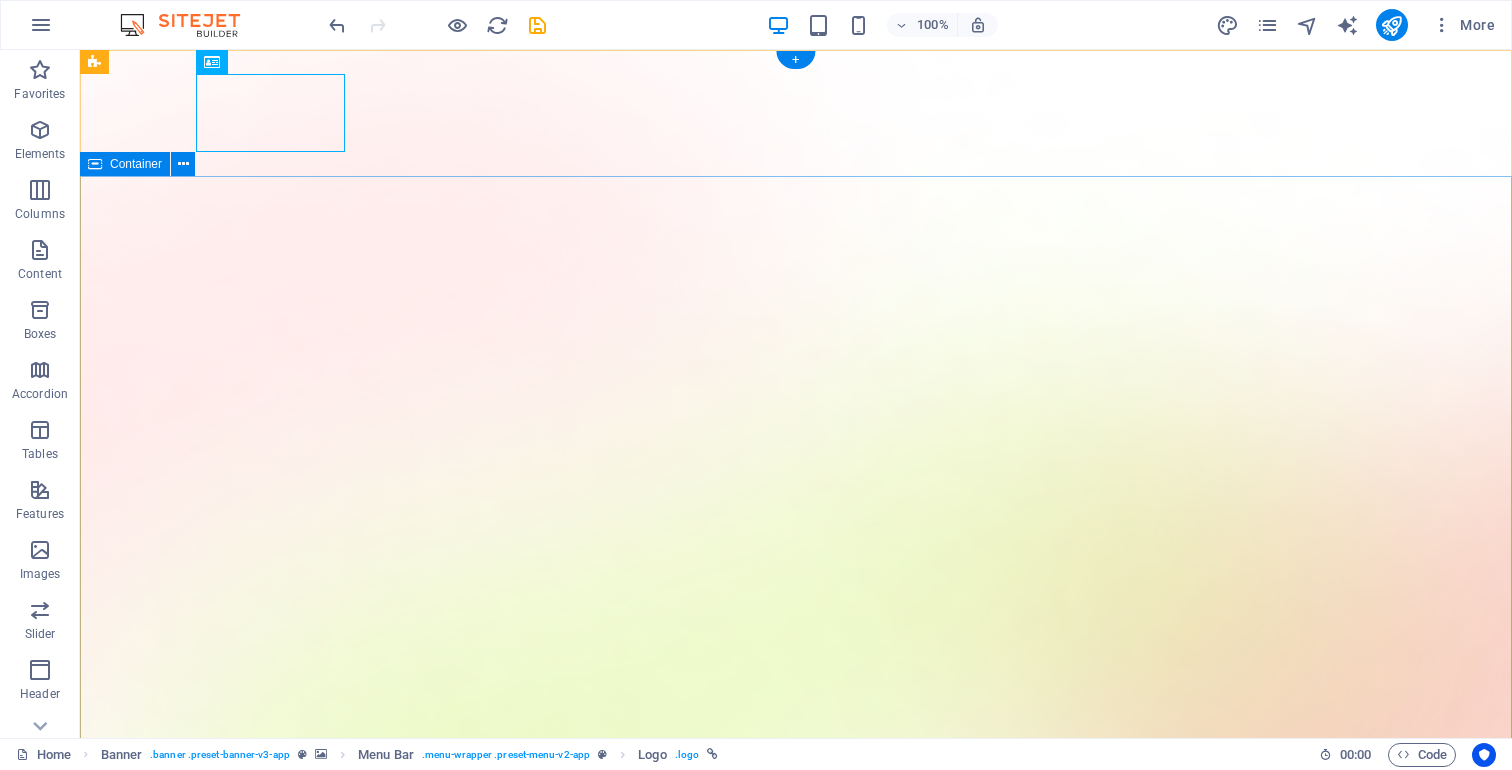 click on "Version 2.0 is here AI app for productivity Lorem ipsum dolor sit amet, consectetur adipiscing elit, sed do eiusmod tempor incididunt ut labore et dolore magna aliqua. Download App" at bounding box center [796, 2301] 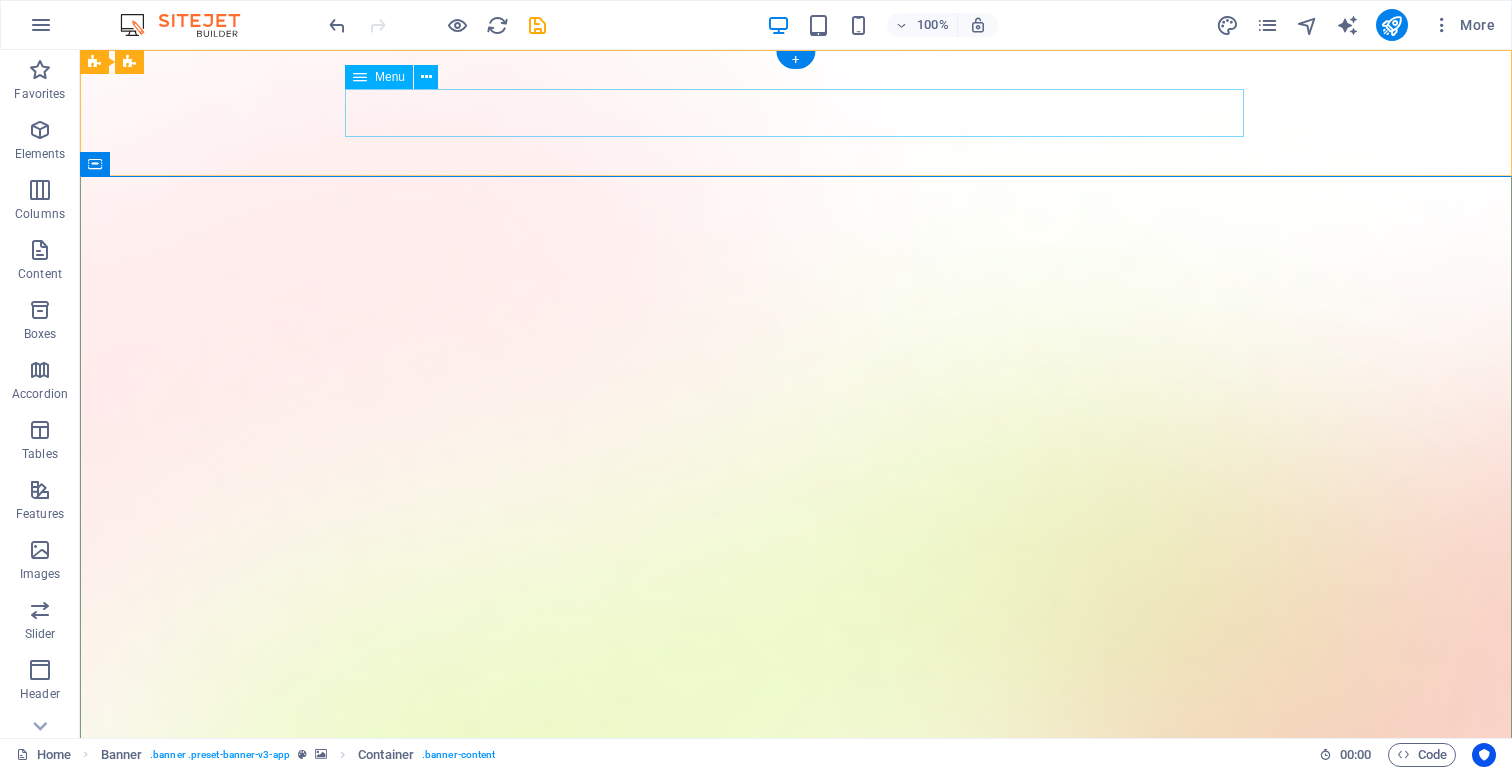 click on "Features Pricing Blog Contact" at bounding box center [796, 1559] 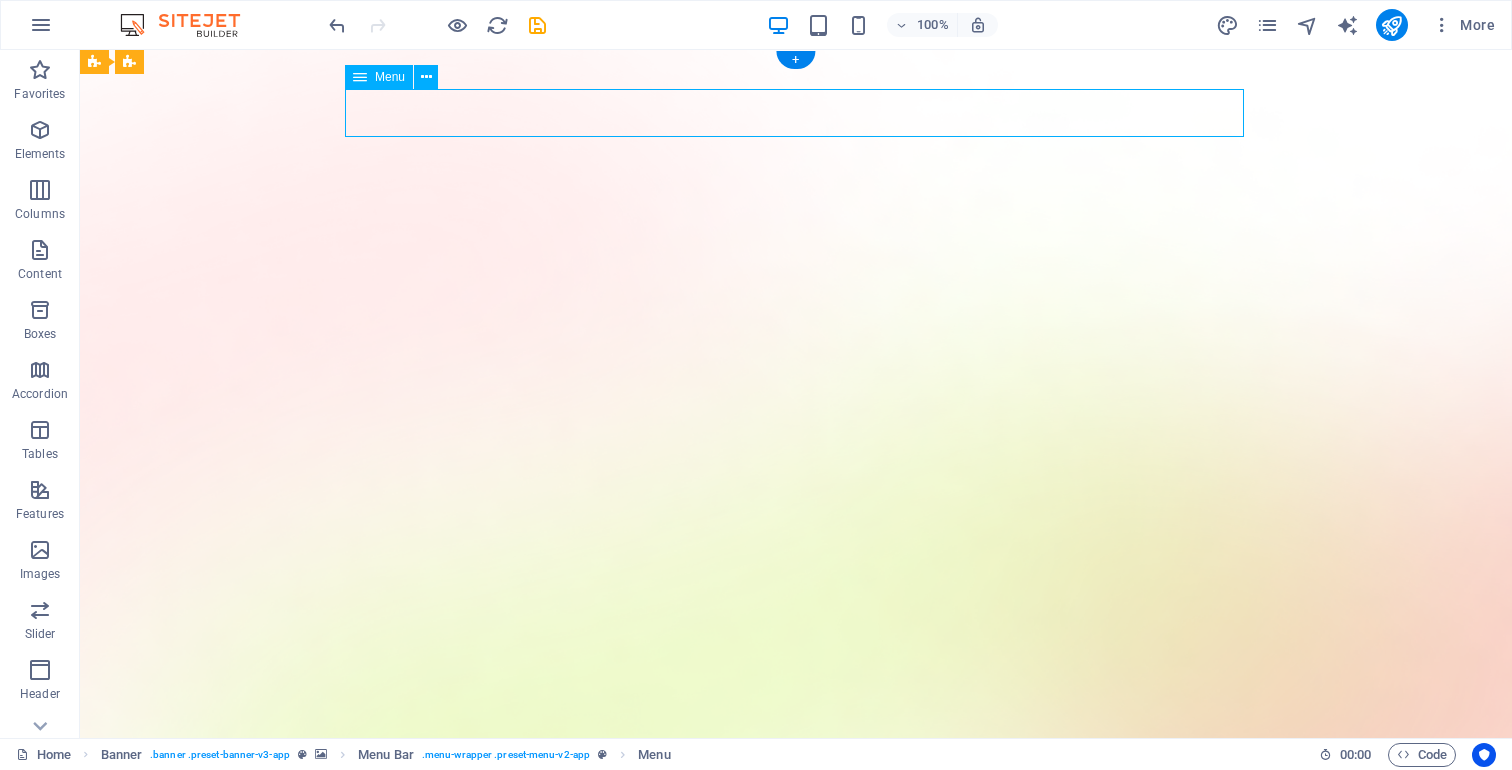 click on "Features Pricing Blog Contact" at bounding box center (796, 1559) 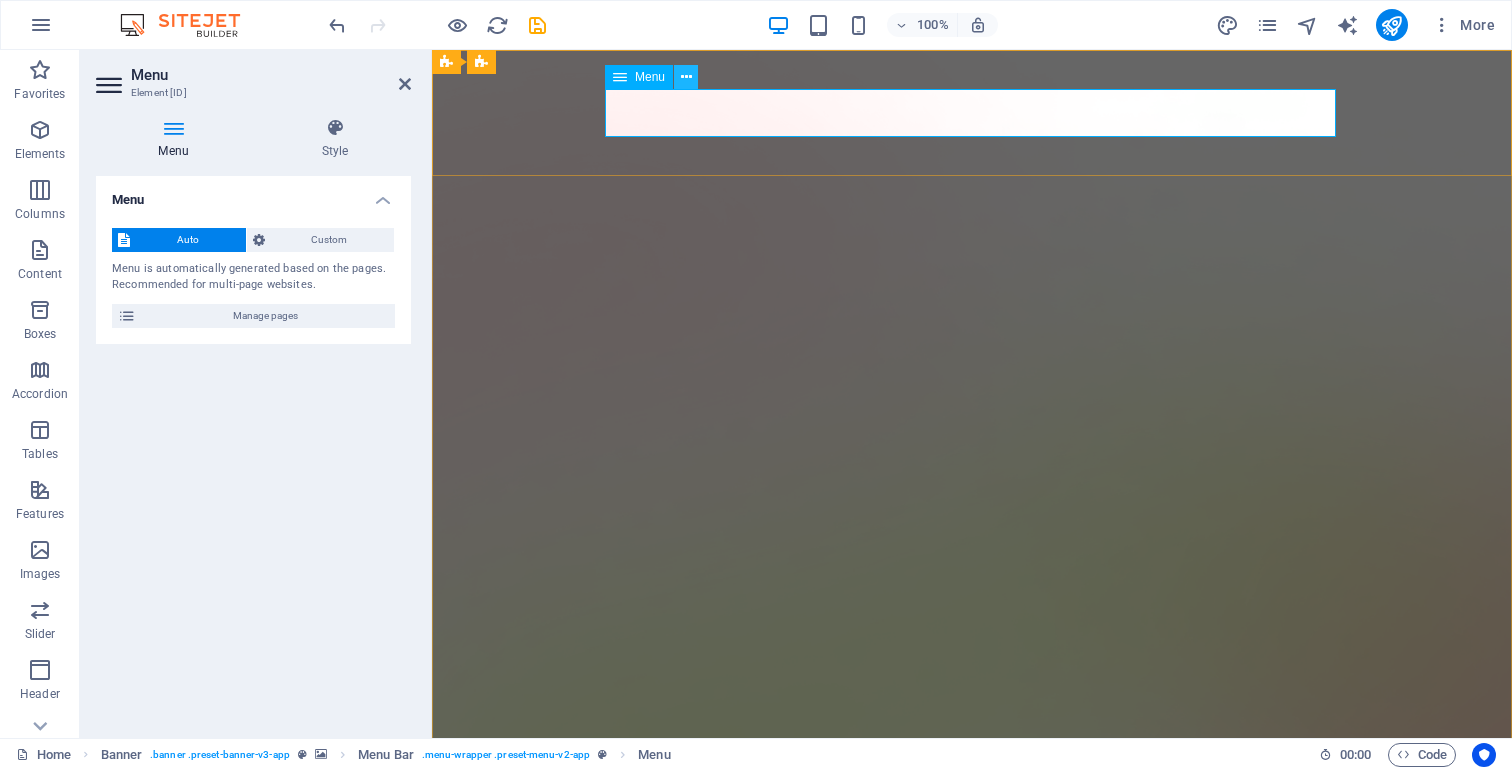 click at bounding box center (686, 77) 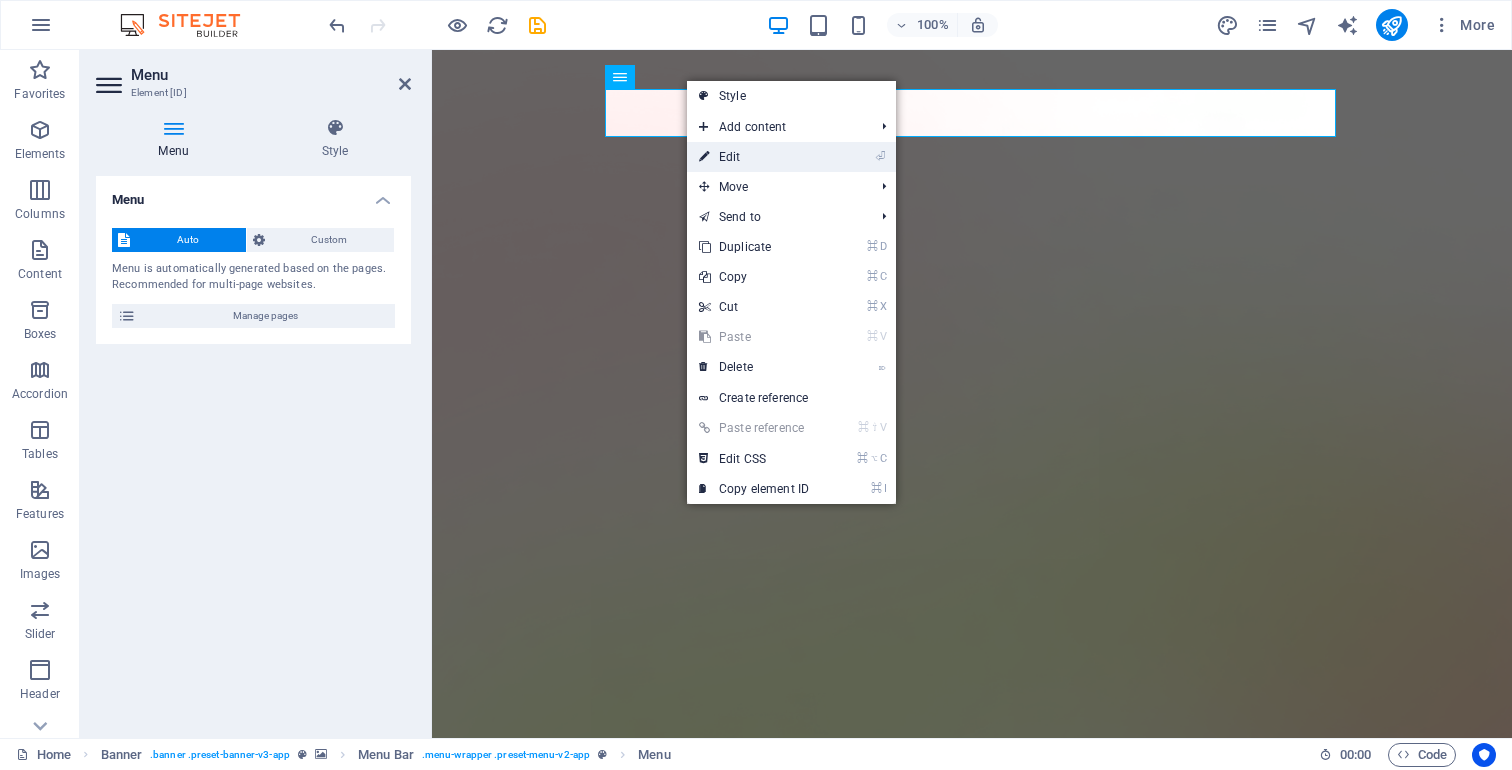 click on "⏎  Edit" at bounding box center (754, 157) 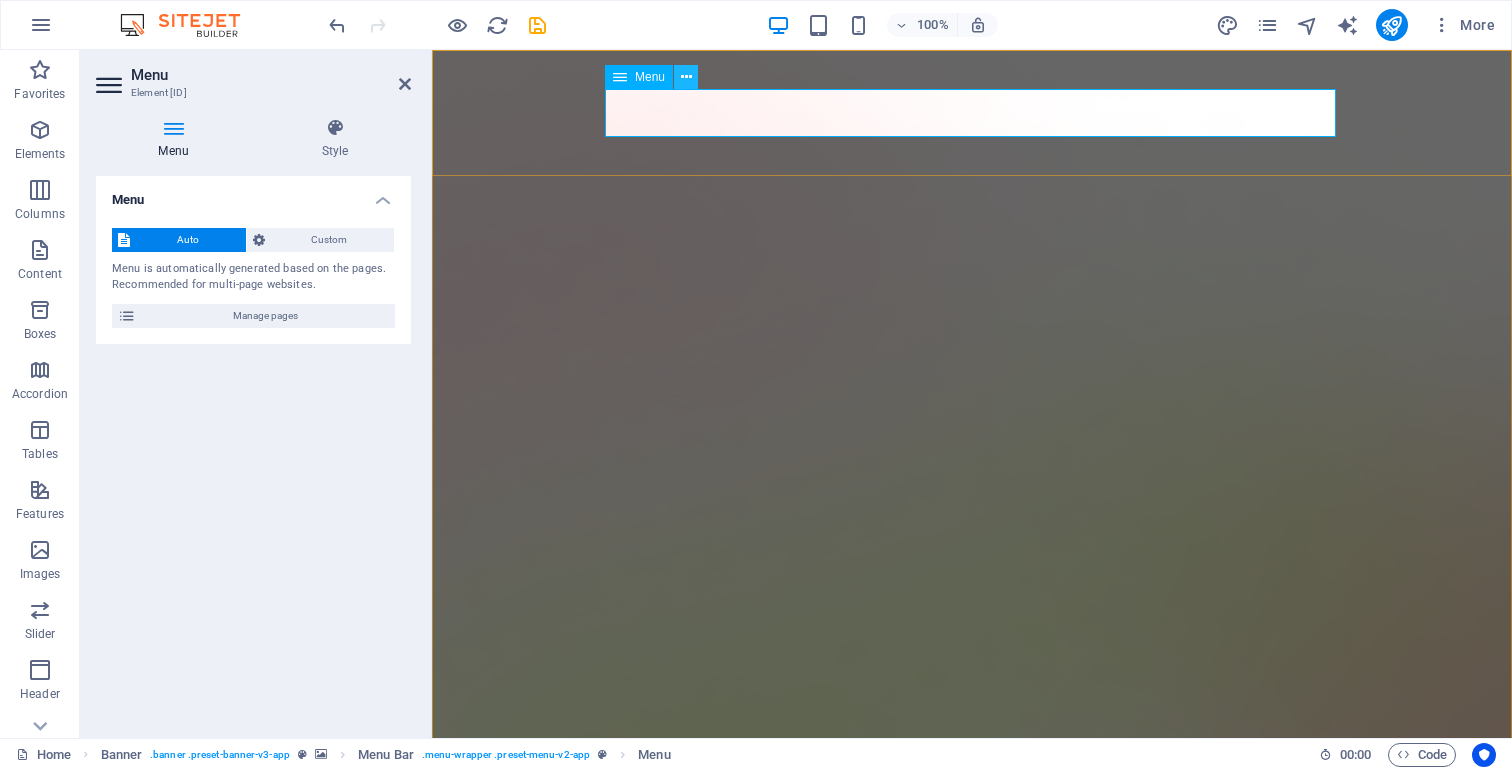 click at bounding box center (686, 77) 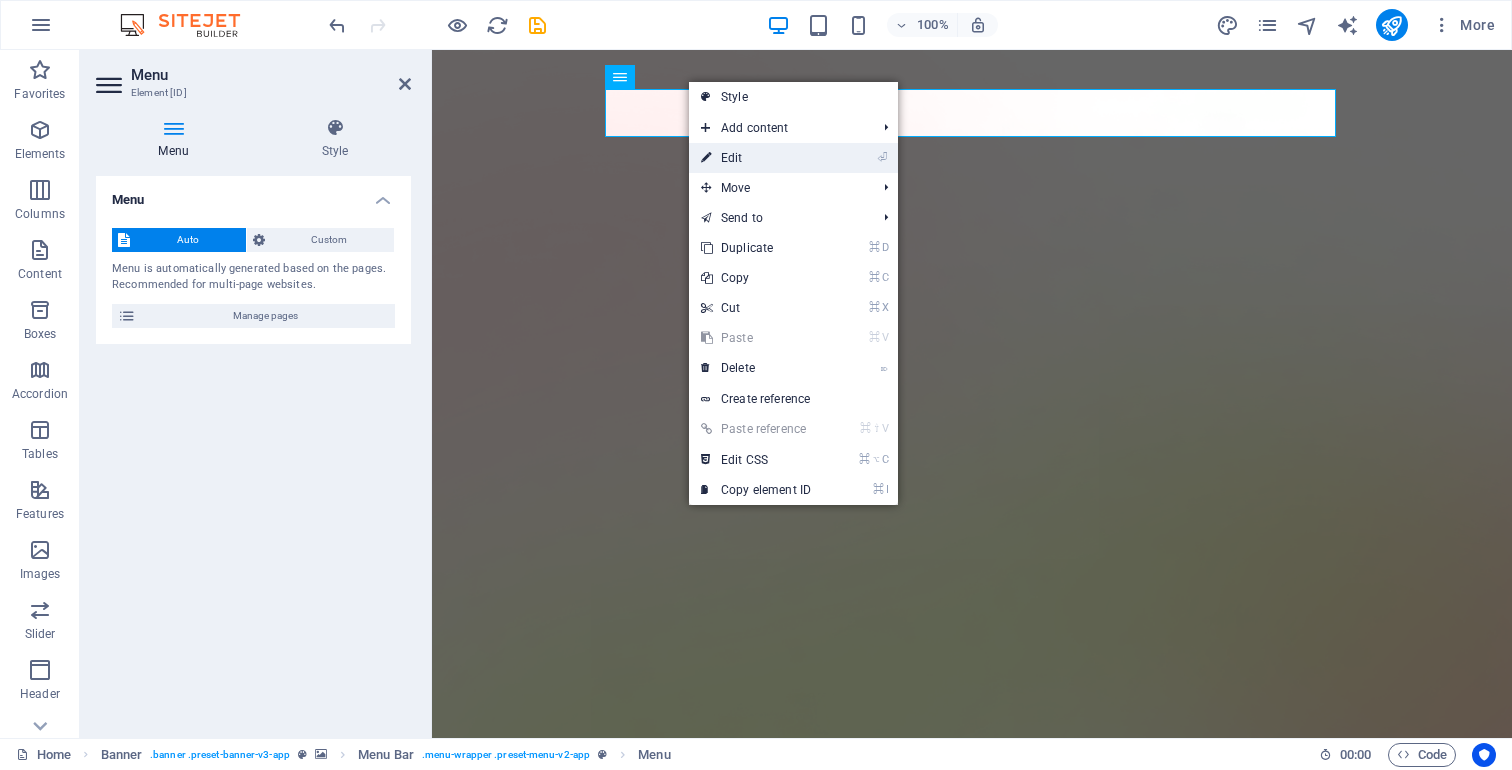 click on "⏎  Edit" at bounding box center (756, 158) 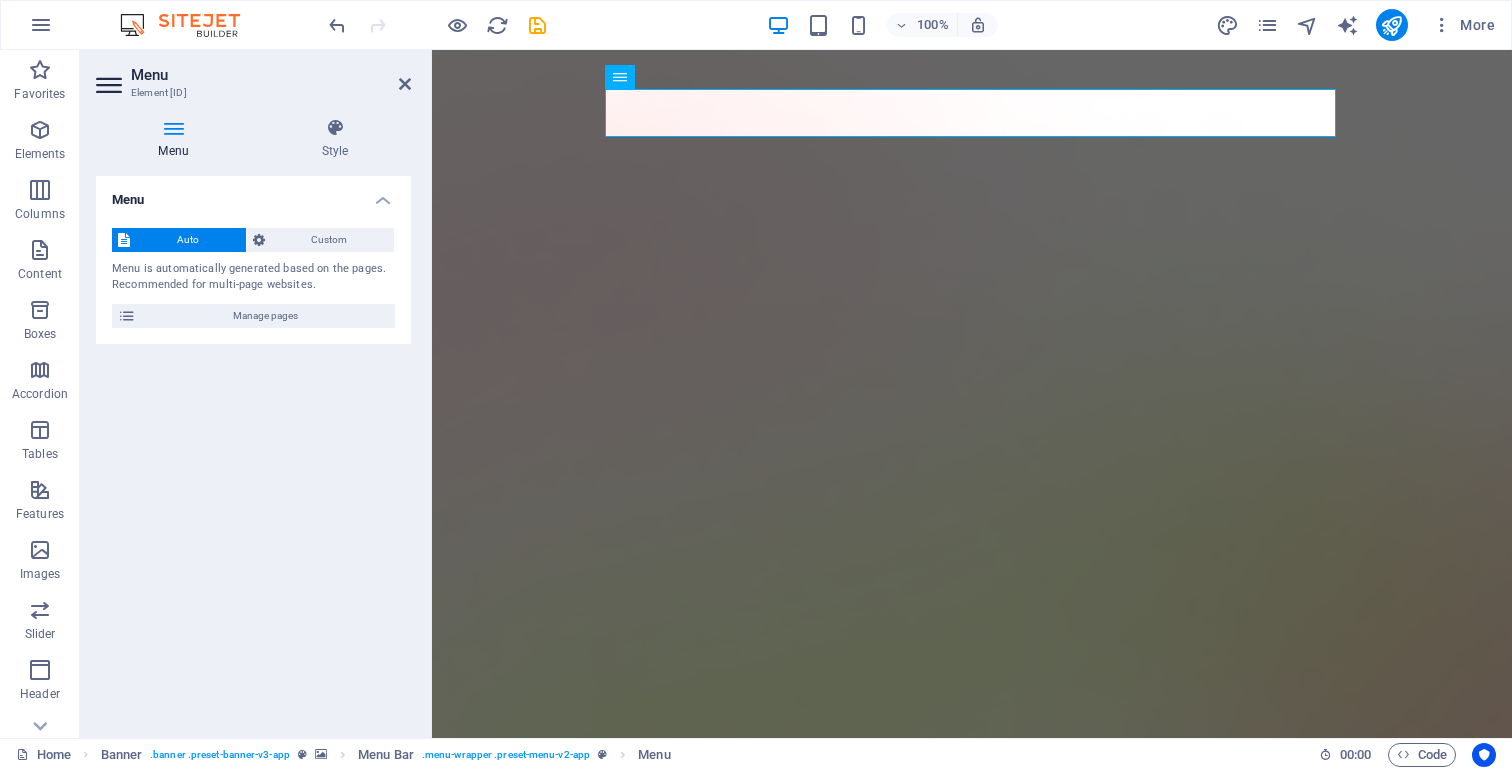 click on "Menu" at bounding box center (253, 194) 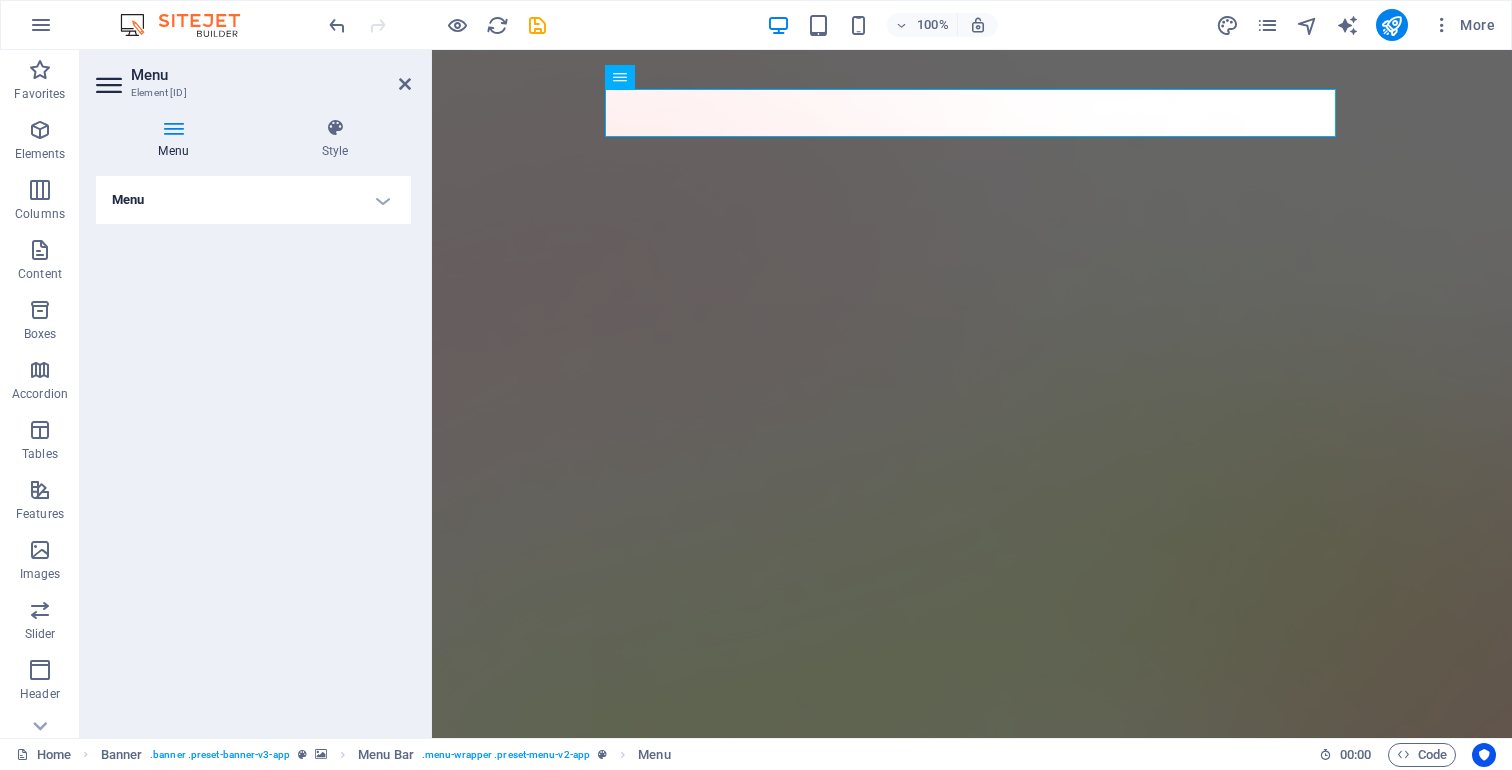 click on "Menu" at bounding box center (253, 200) 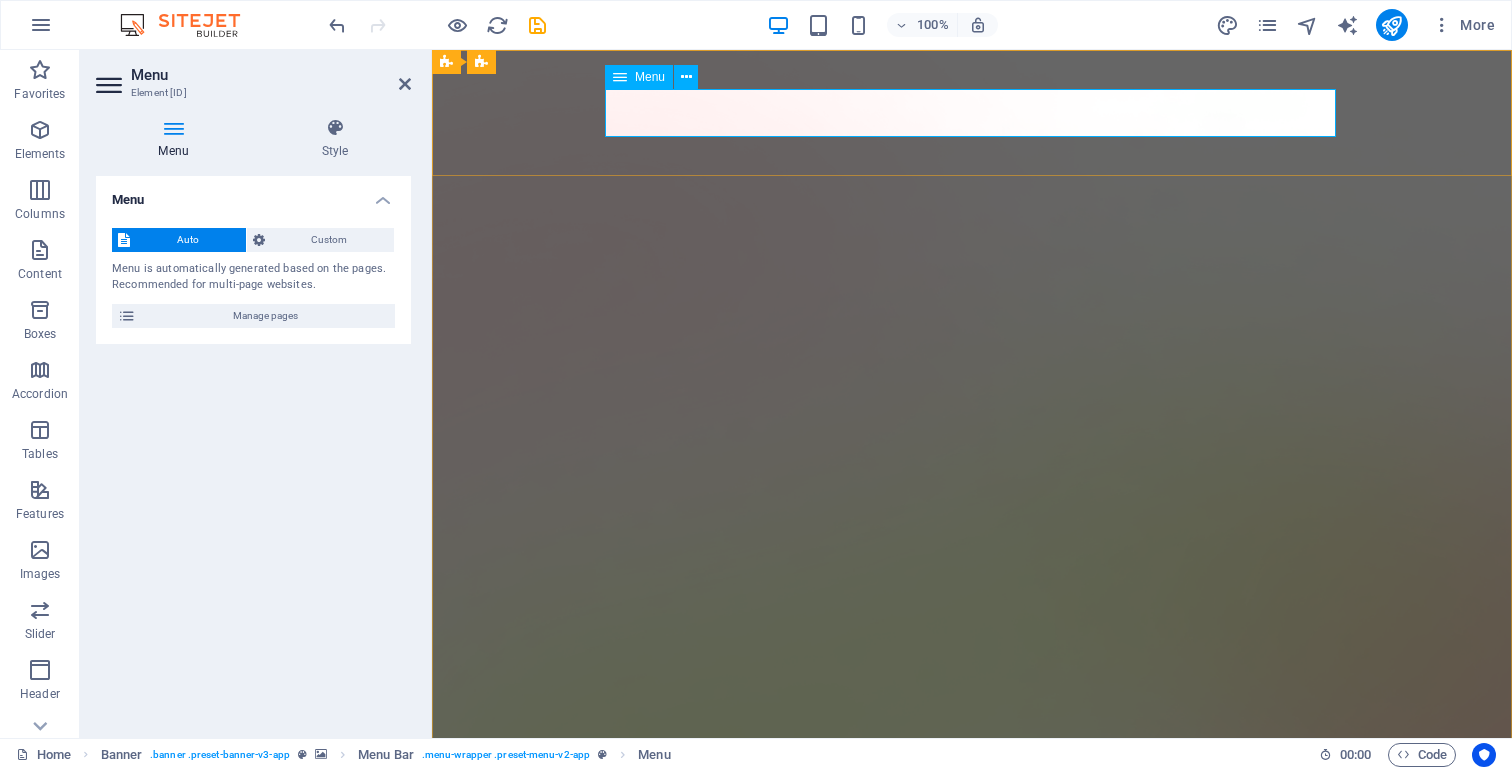 click on "Features Pricing Blog Contact" at bounding box center (972, 1559) 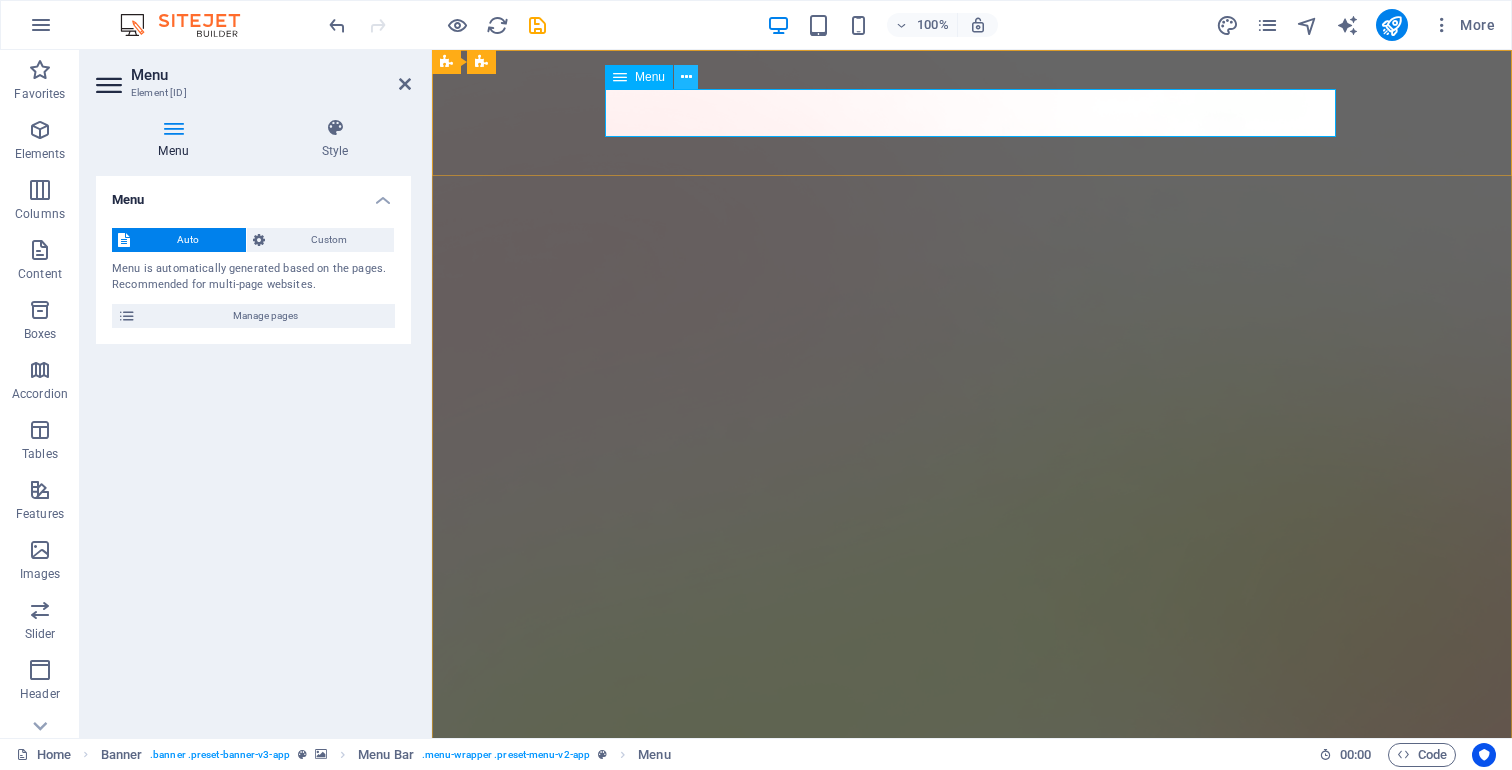 click at bounding box center (686, 77) 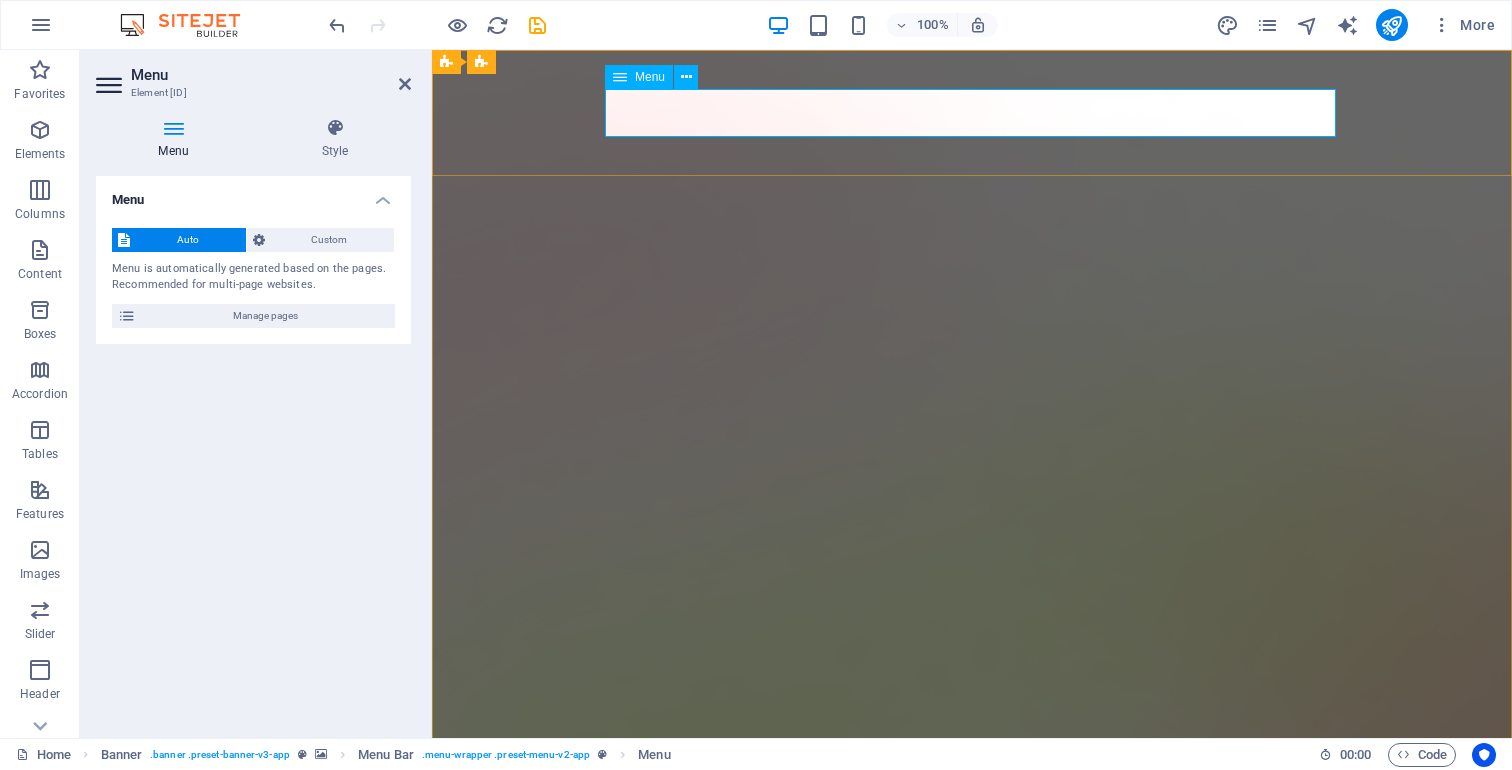 click on "Features Pricing Blog Contact" at bounding box center [972, 1559] 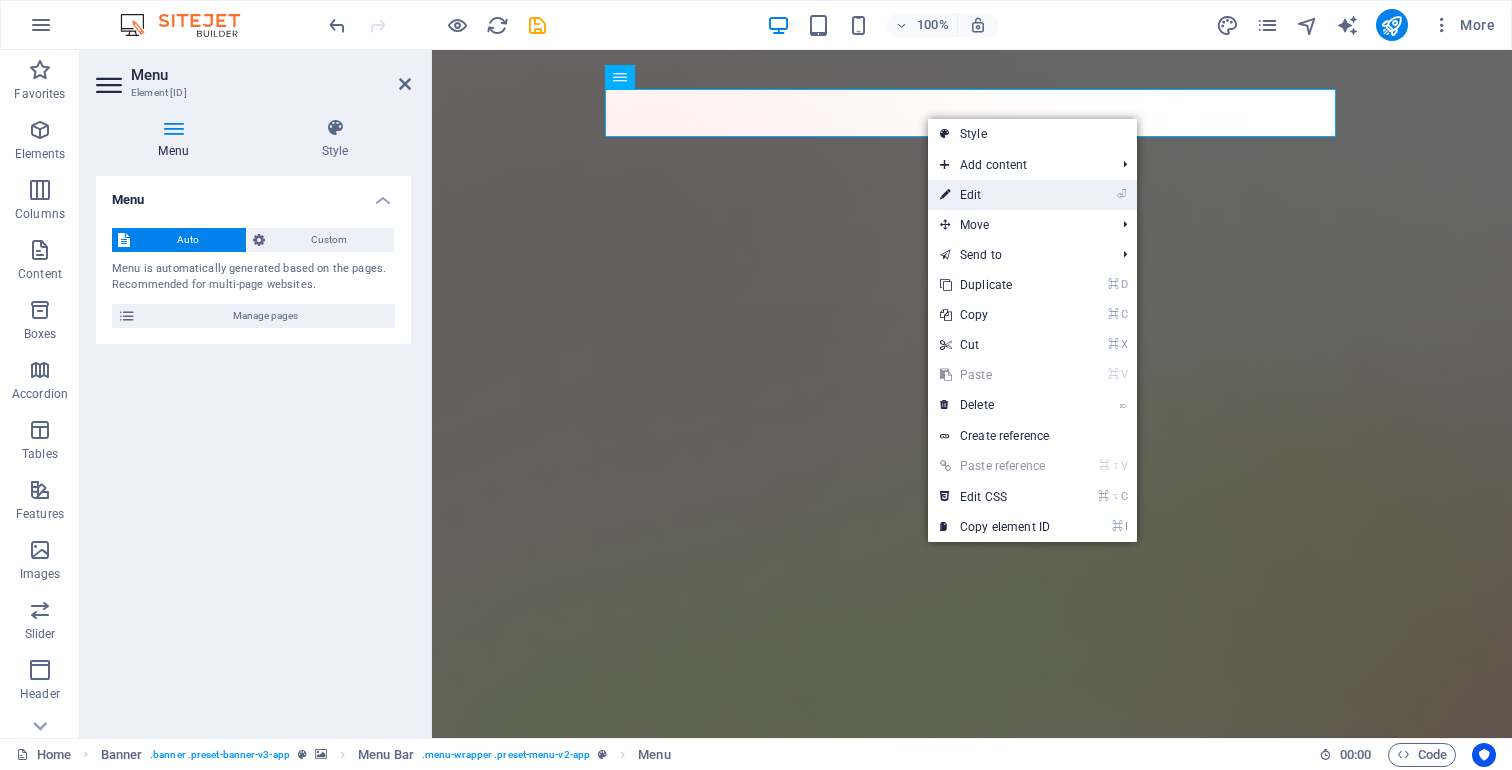 click on "⏎  Edit" at bounding box center [995, 195] 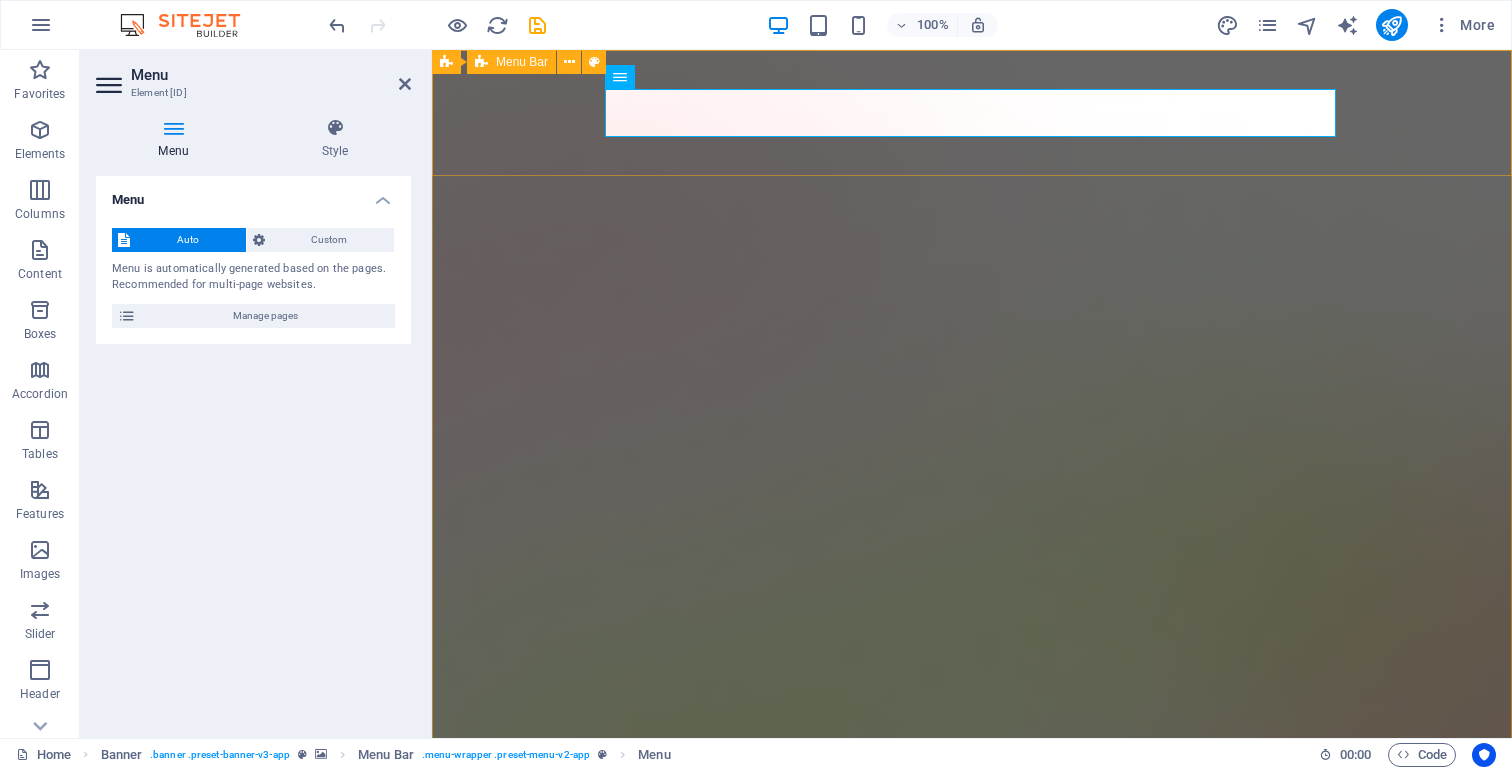 click on "Features Pricing Blog Contact Download App" at bounding box center (972, 1542) 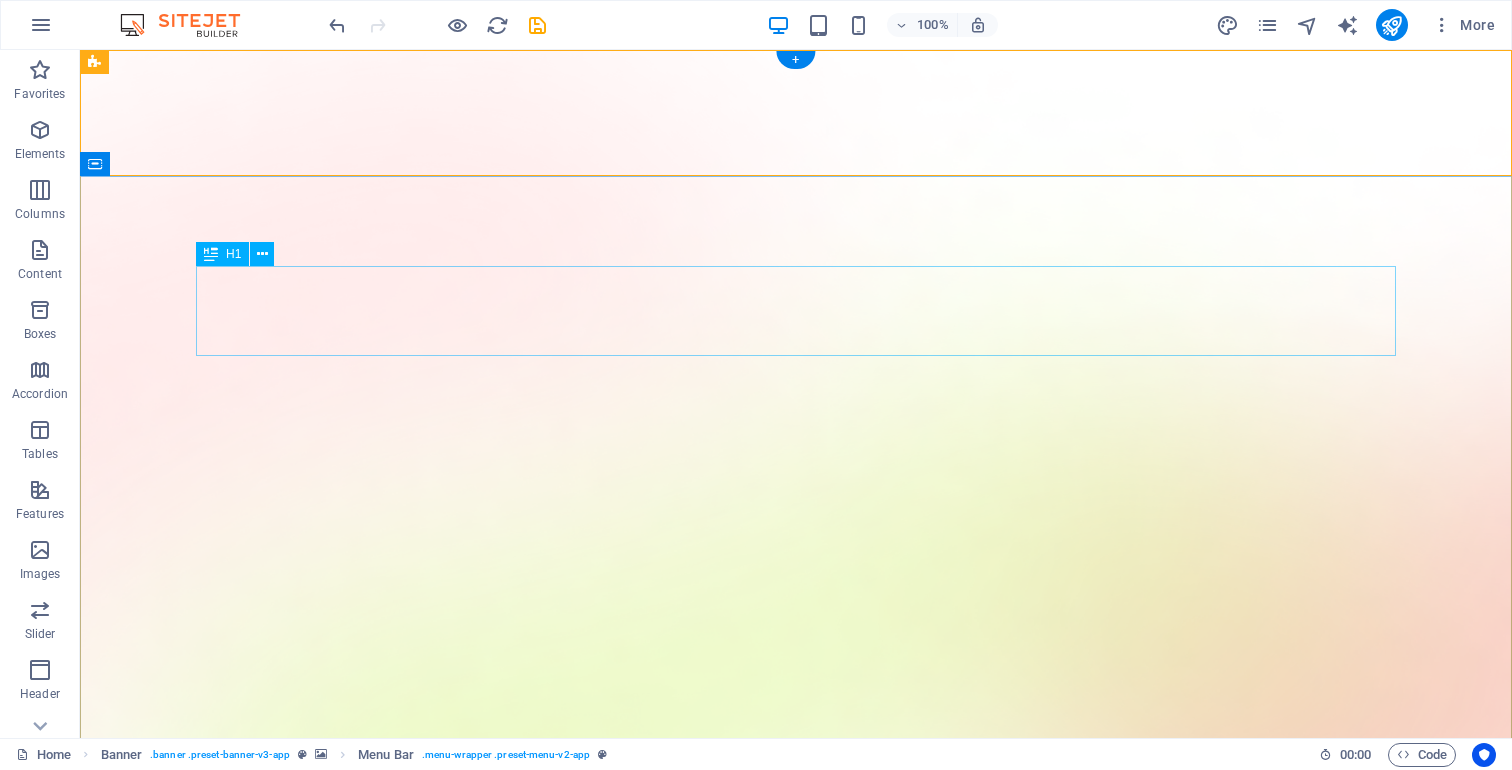 click on "AI app for productivity" at bounding box center [796, 1786] 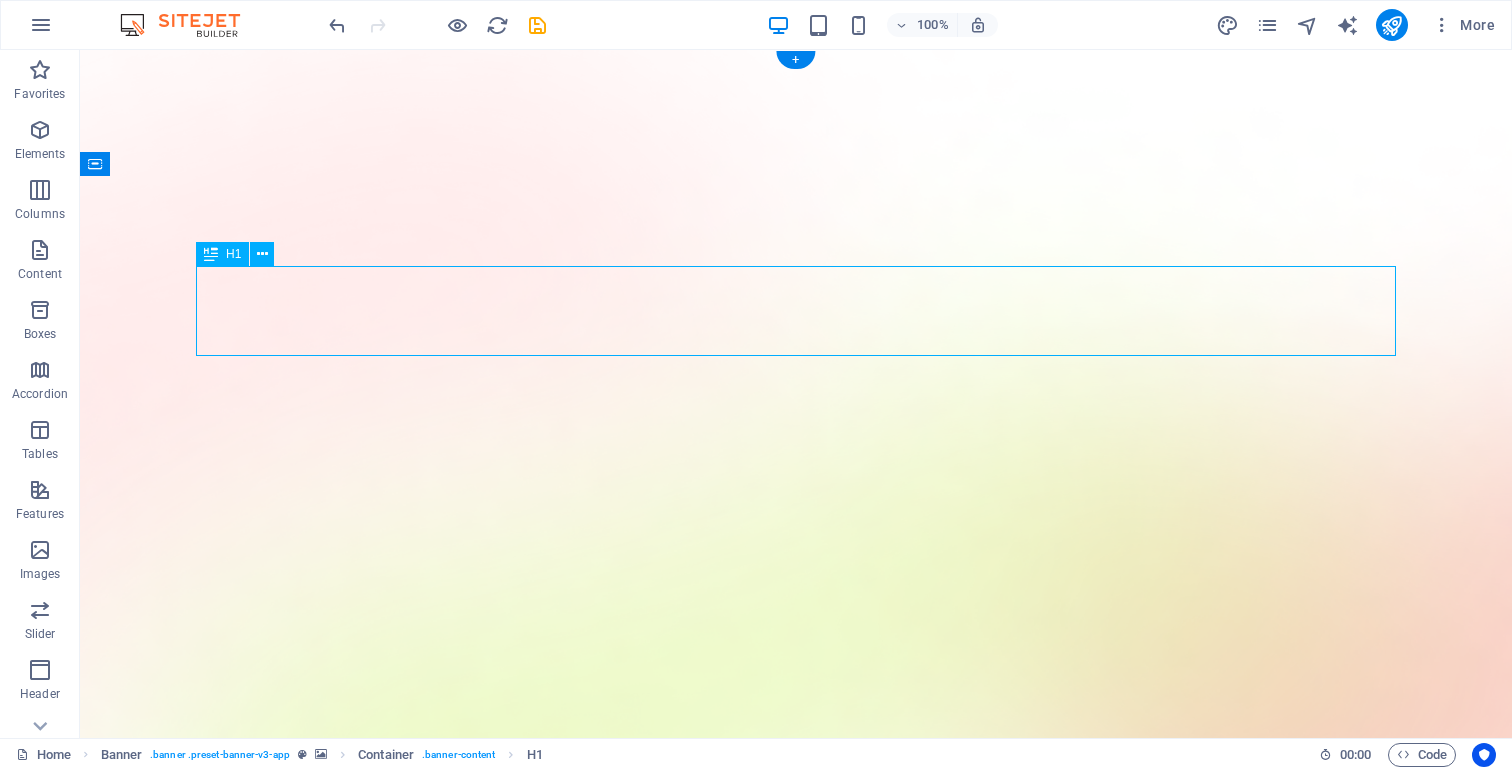 click on "AI app for productivity" at bounding box center [796, 1786] 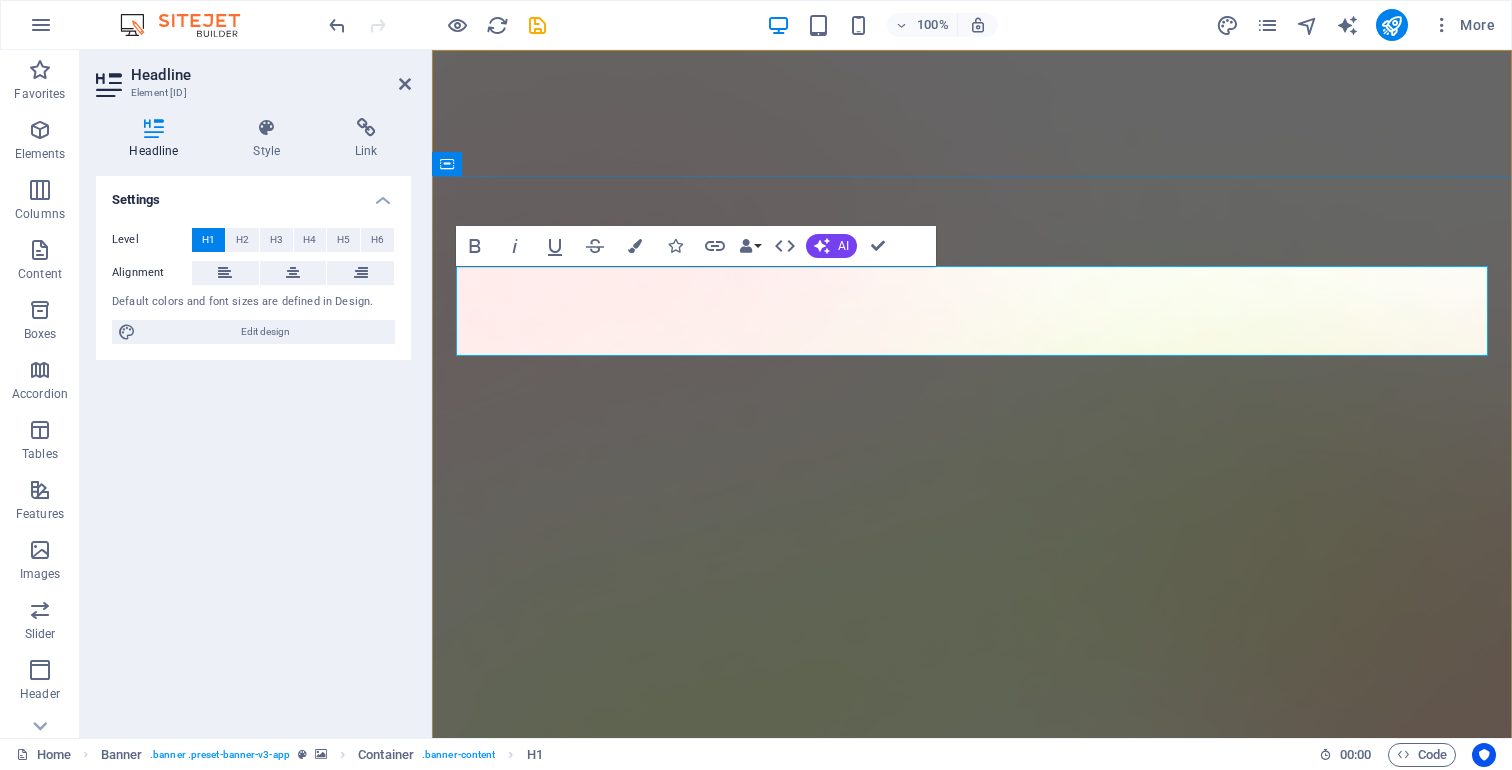 type 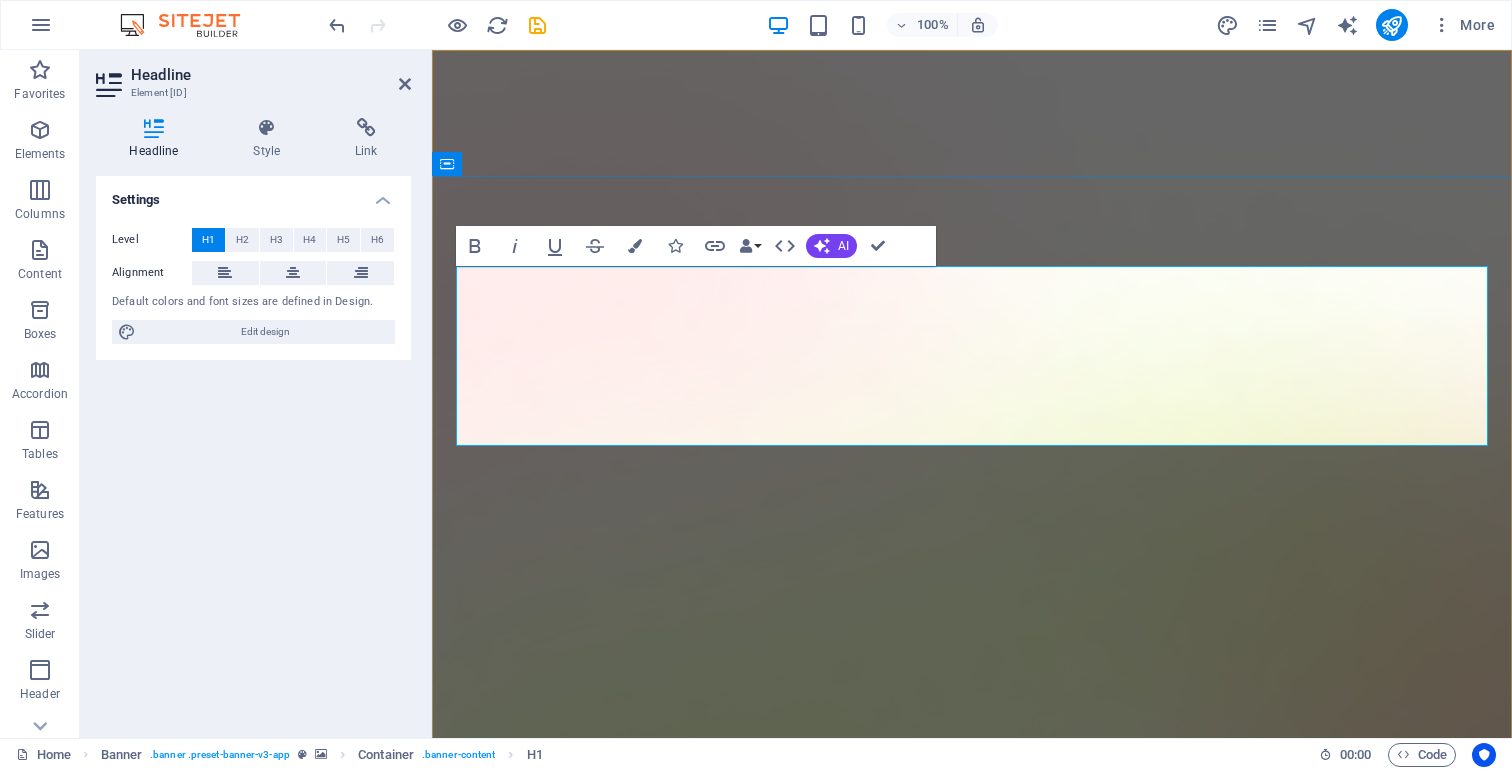 click on "Agentic AI For Operations Engineers" at bounding box center [972, 1872] 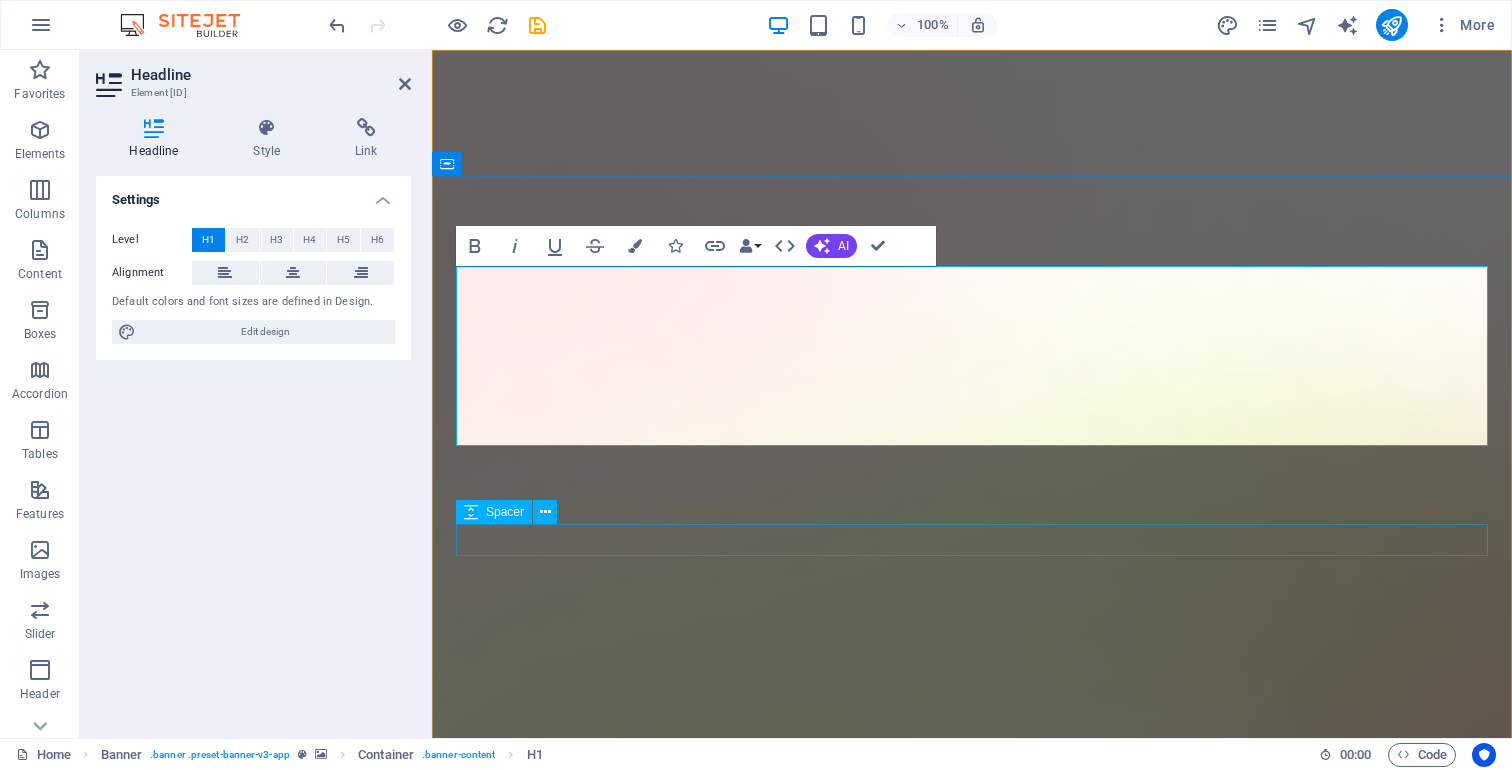click at bounding box center [972, 2056] 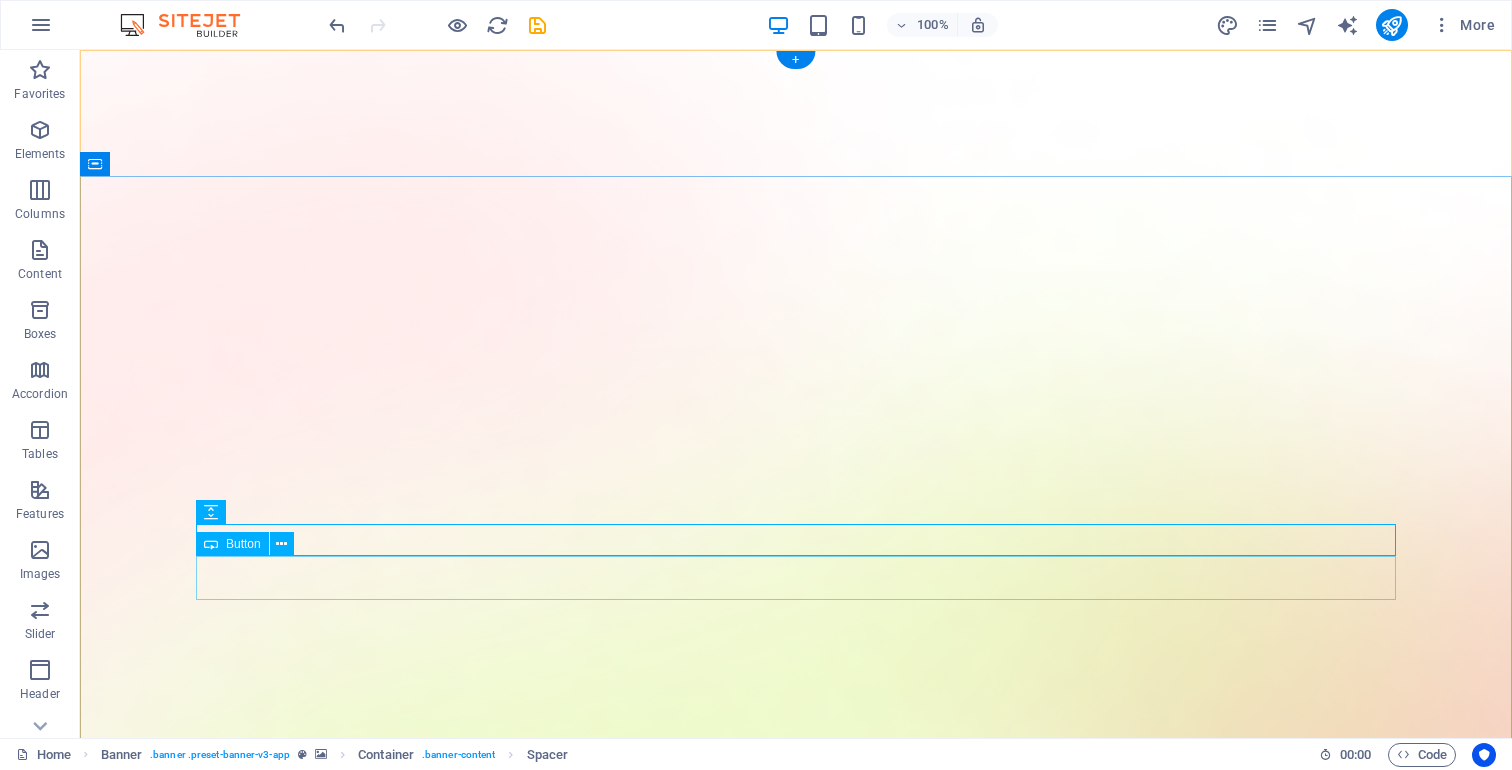 click on "Download App" at bounding box center (796, 2187) 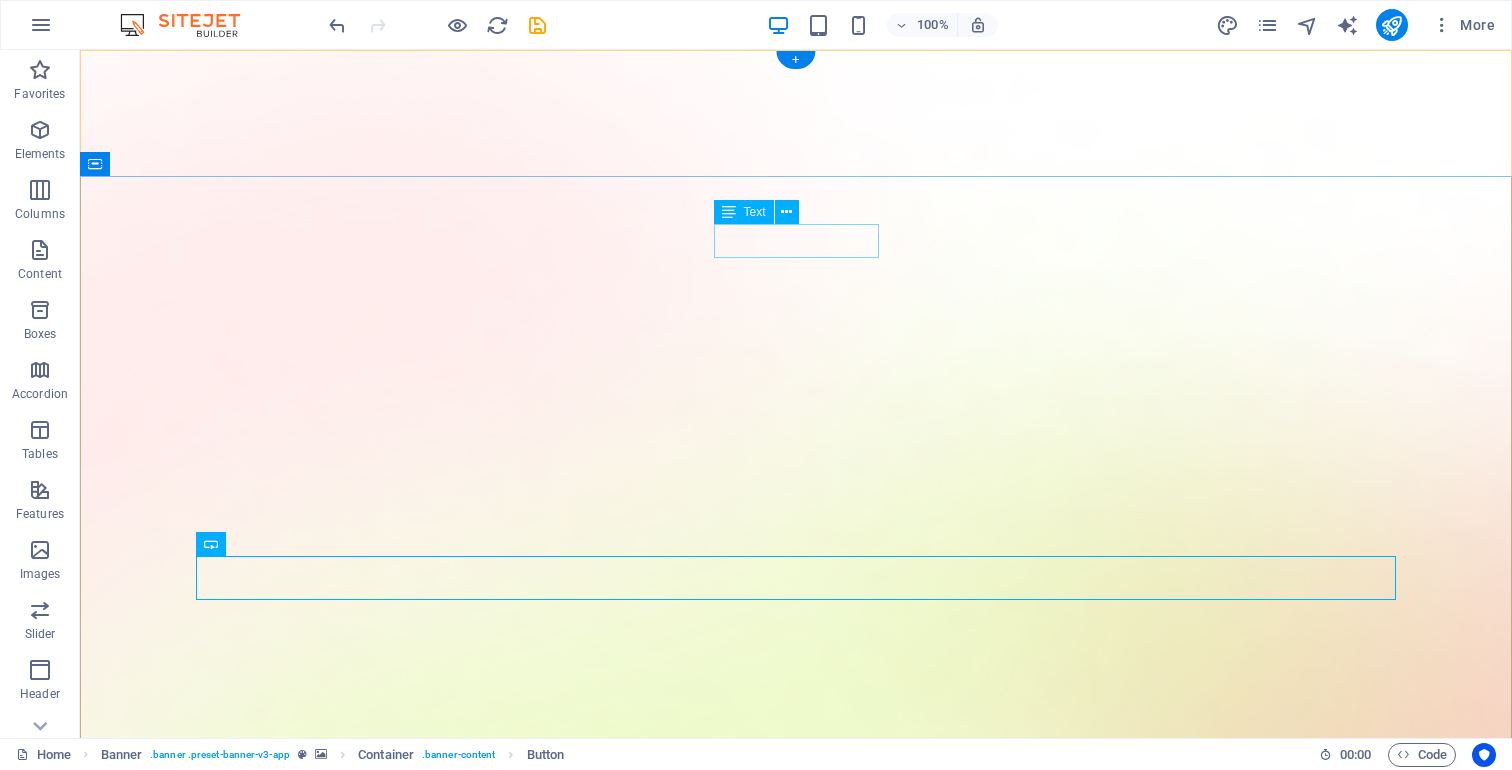 click on "Version 2.0 is here" at bounding box center [796, 1877] 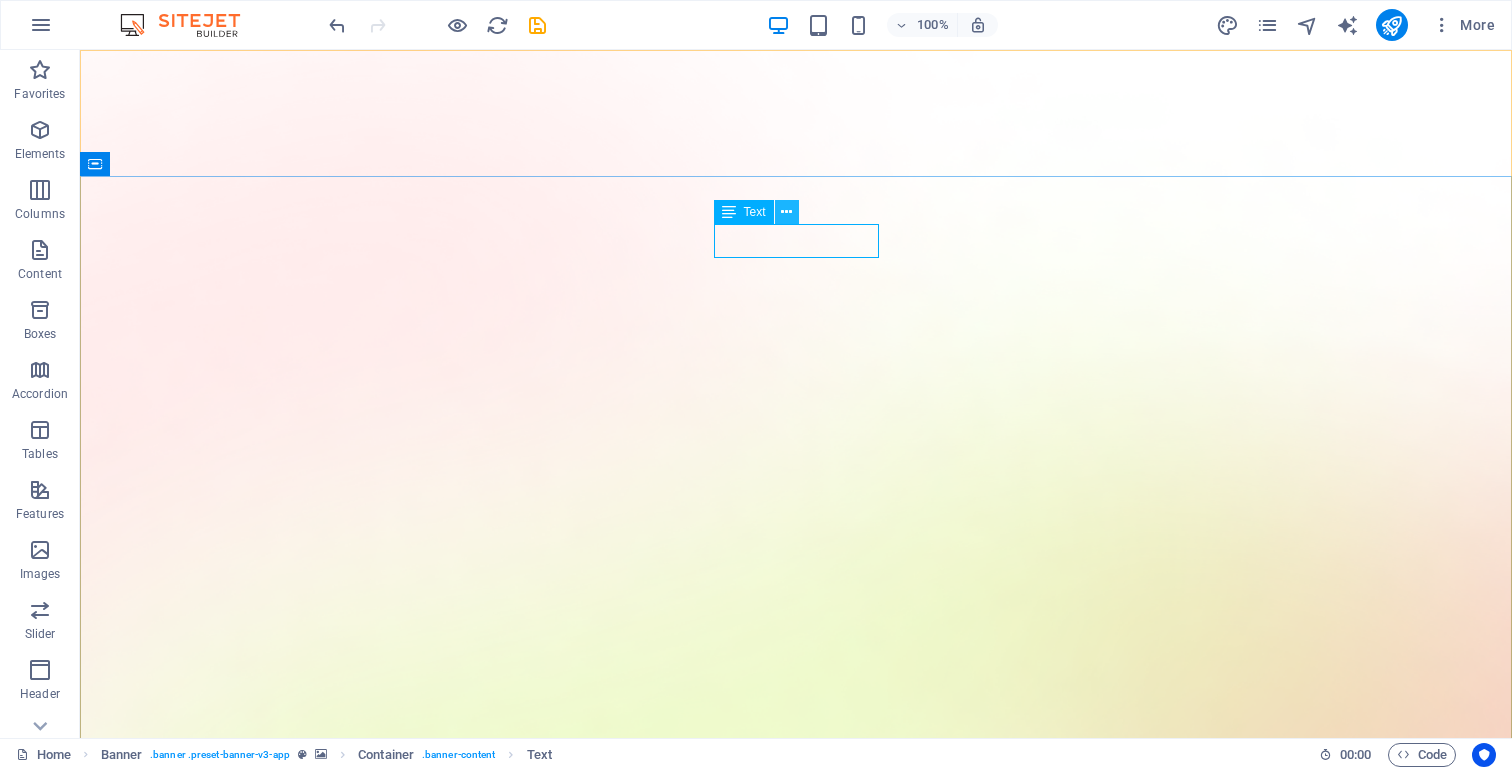 click at bounding box center [786, 212] 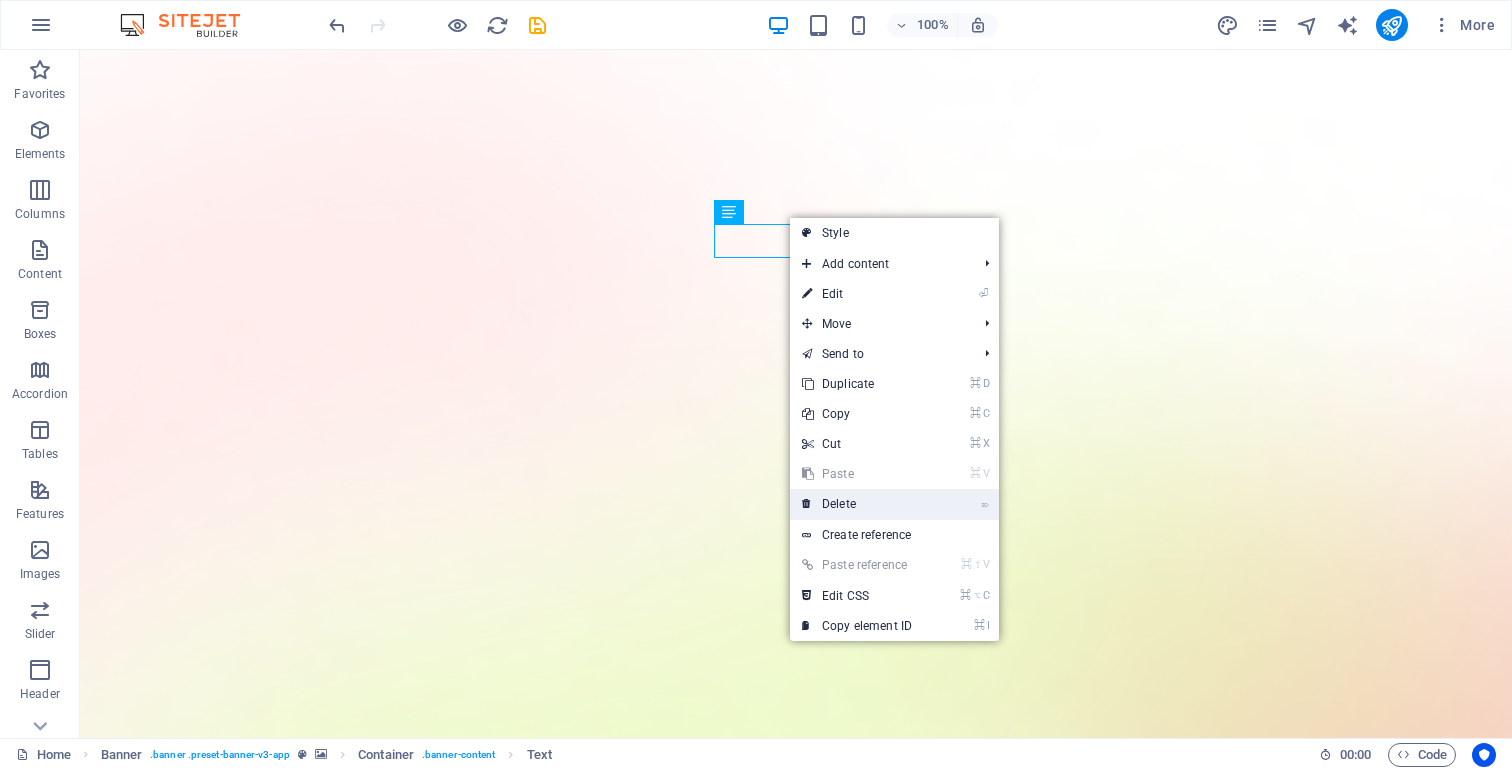 click on "⌦  Delete" at bounding box center [857, 504] 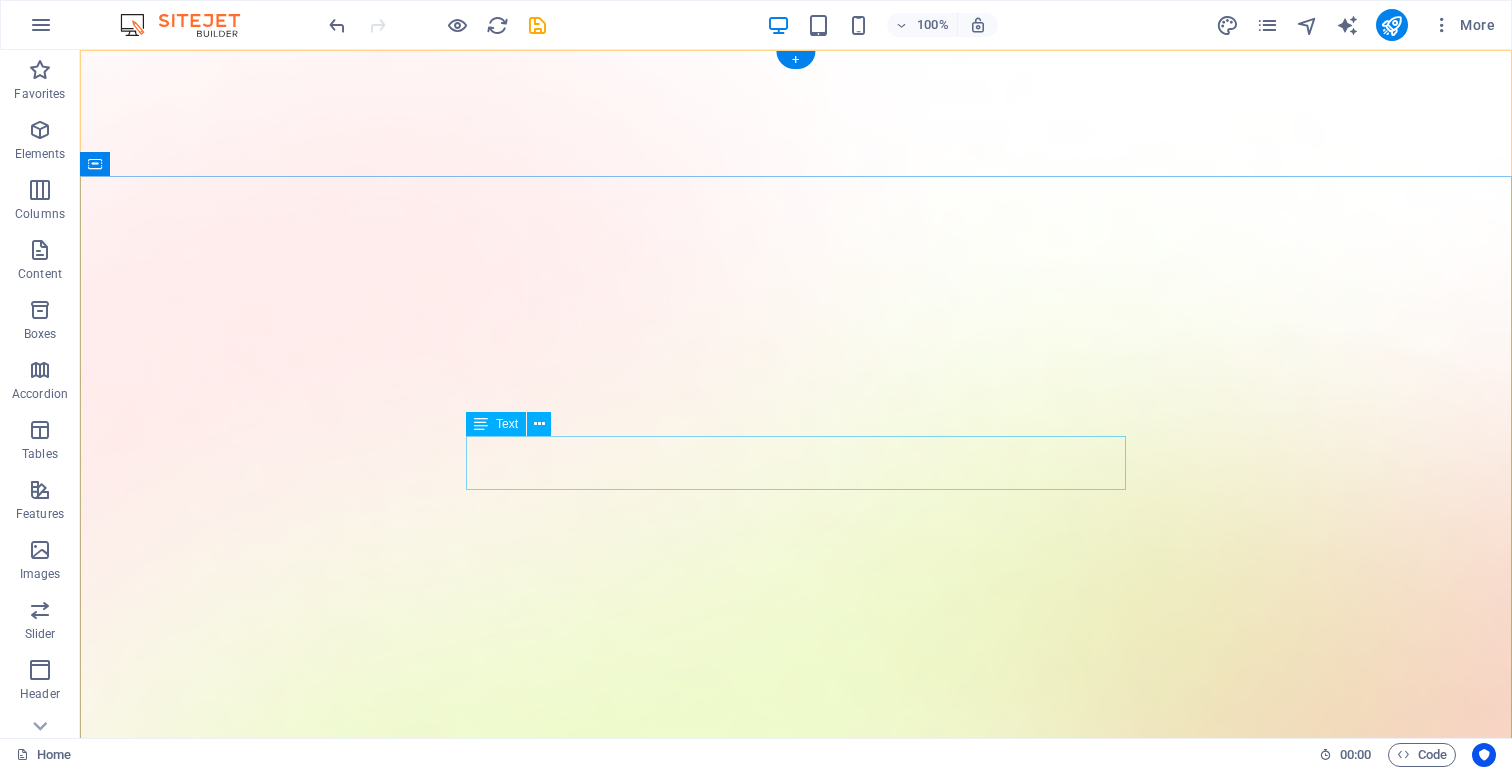 click on "Lorem ipsum dolor sit amet, consectetur adipiscing elit, sed do eiusmod tempor incididunt ut labore et dolore magna aliqua." at bounding box center (796, 2051) 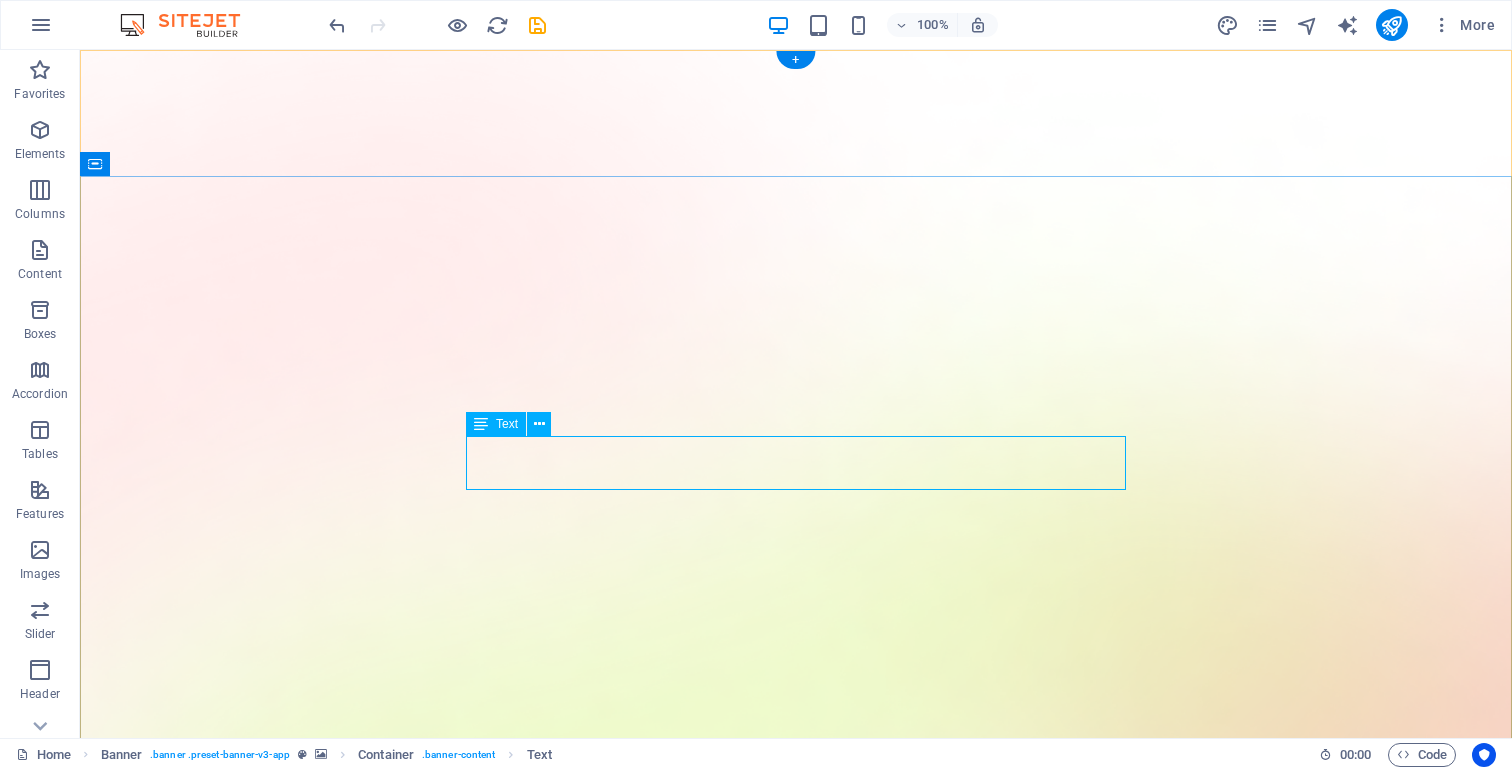 click on "Lorem ipsum dolor sit amet, consectetur adipiscing elit, sed do eiusmod tempor incididunt ut labore et dolore magna aliqua." at bounding box center [796, 2051] 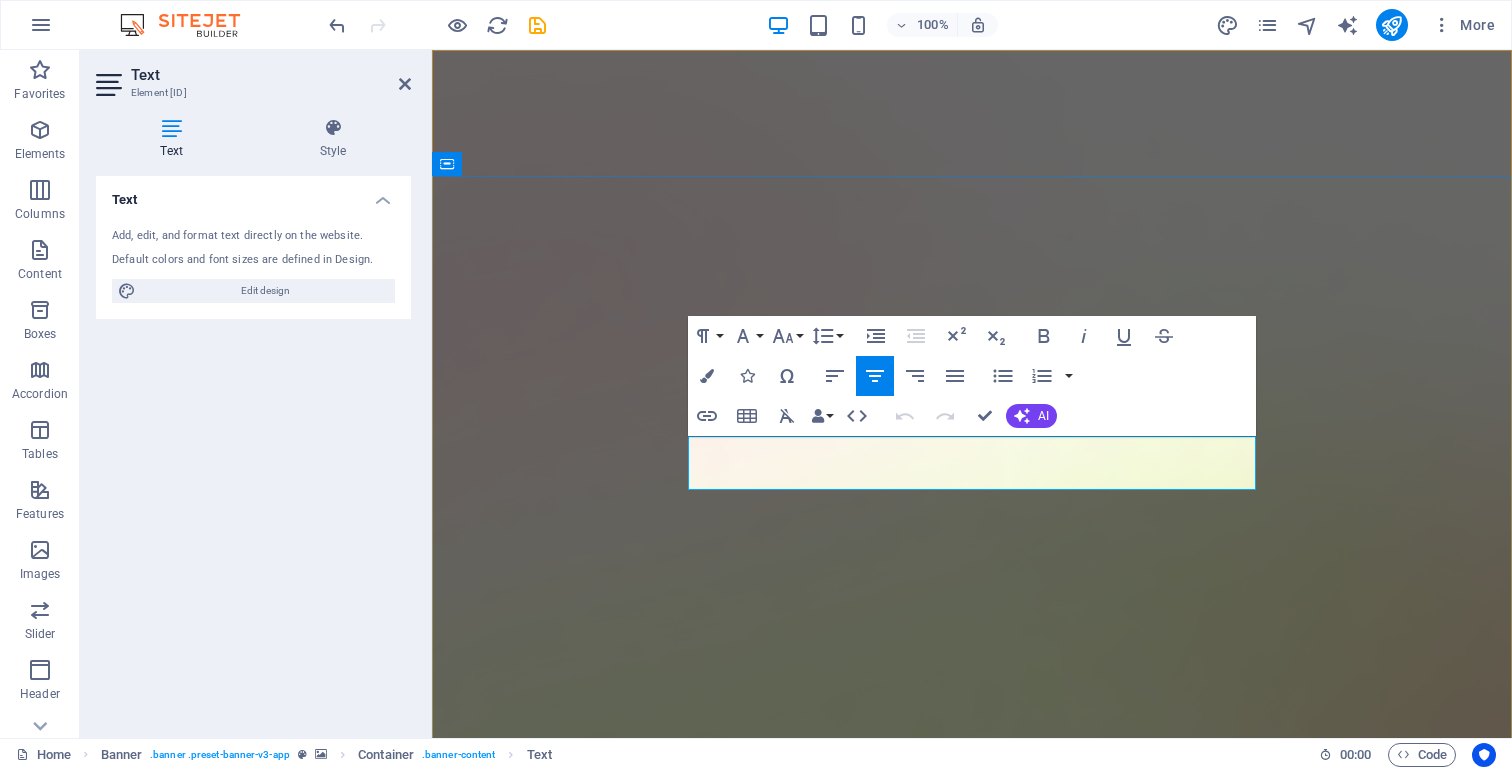 click on "Lorem ipsum dolor sit amet, consectetur adipiscing elit, sed do eiusmod tempor incididunt ut labore et dolore magna aliqua." at bounding box center (972, 2065) 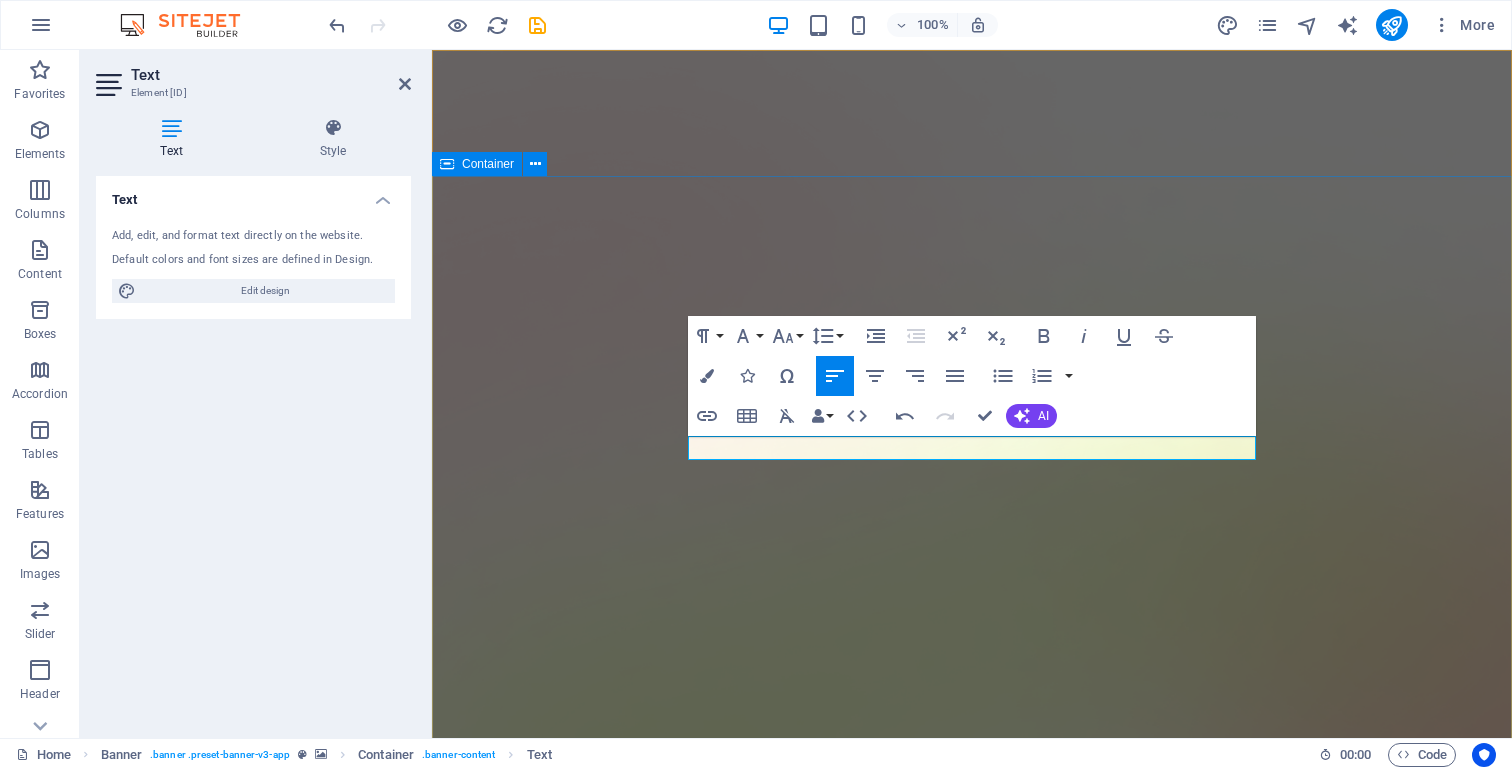 click on "Agentic AI For Operation Engineers Empowering every operations team to achieve more! Download App" at bounding box center [972, 2245] 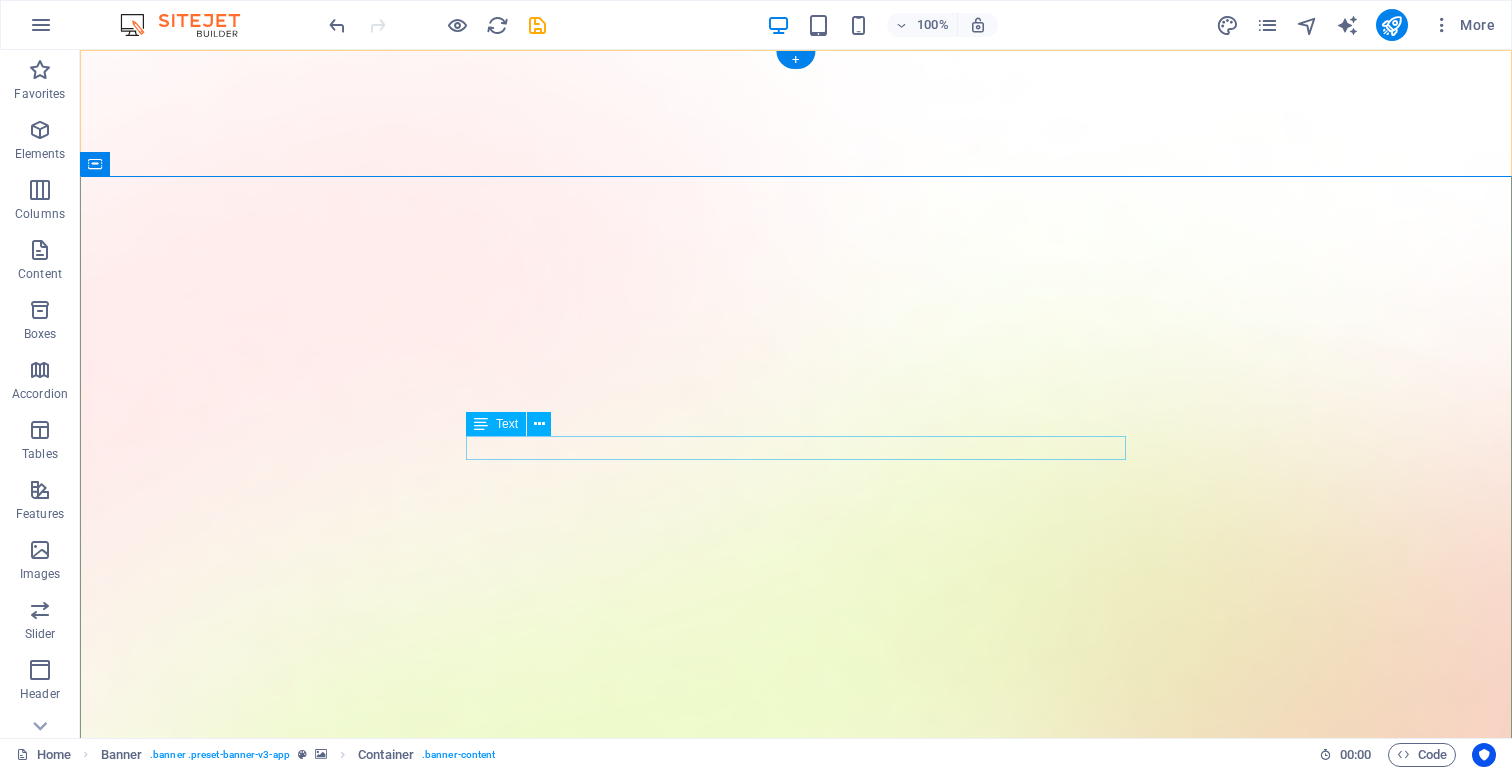click on "Empowering every operations team to achieve more!" at bounding box center [796, 2020] 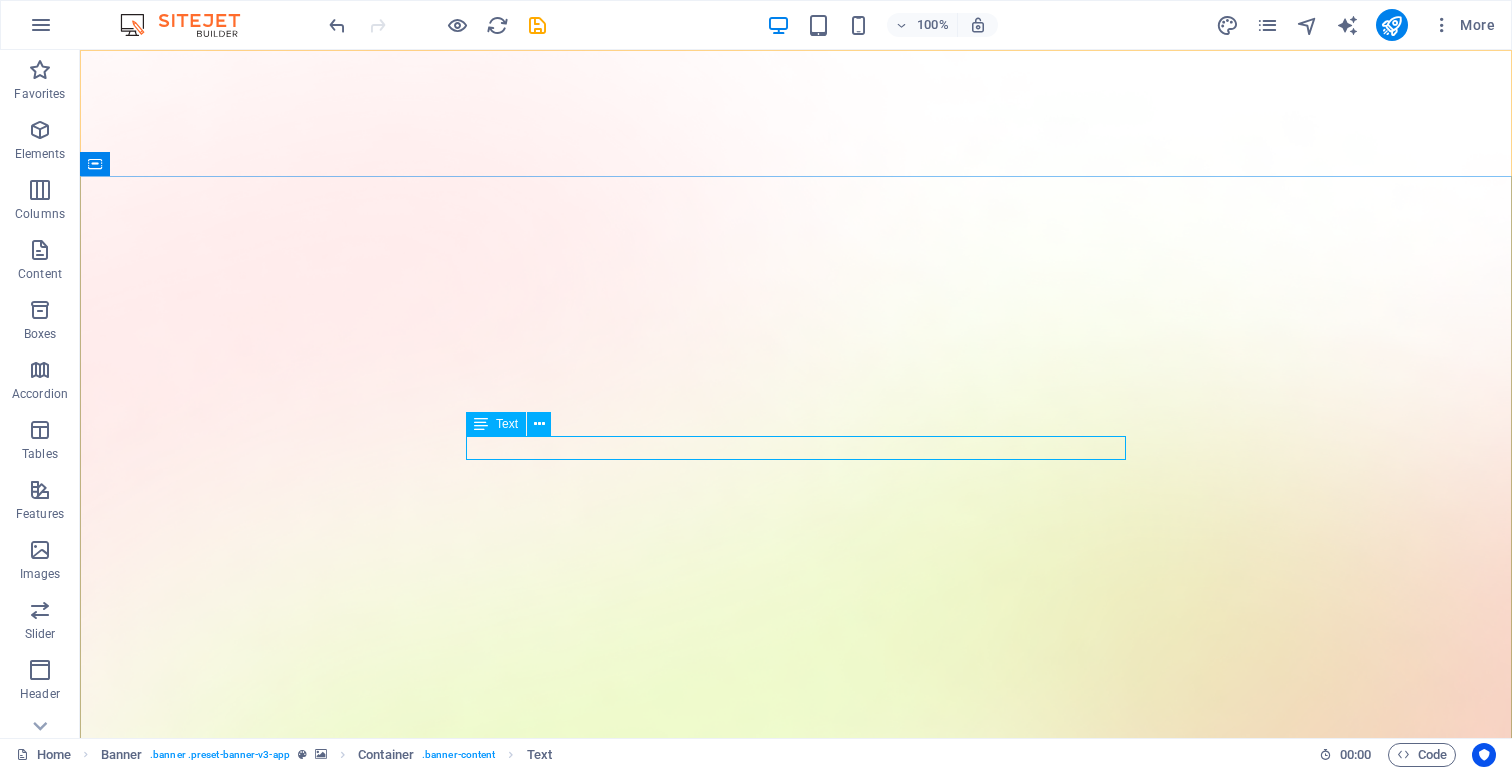 click at bounding box center (481, 424) 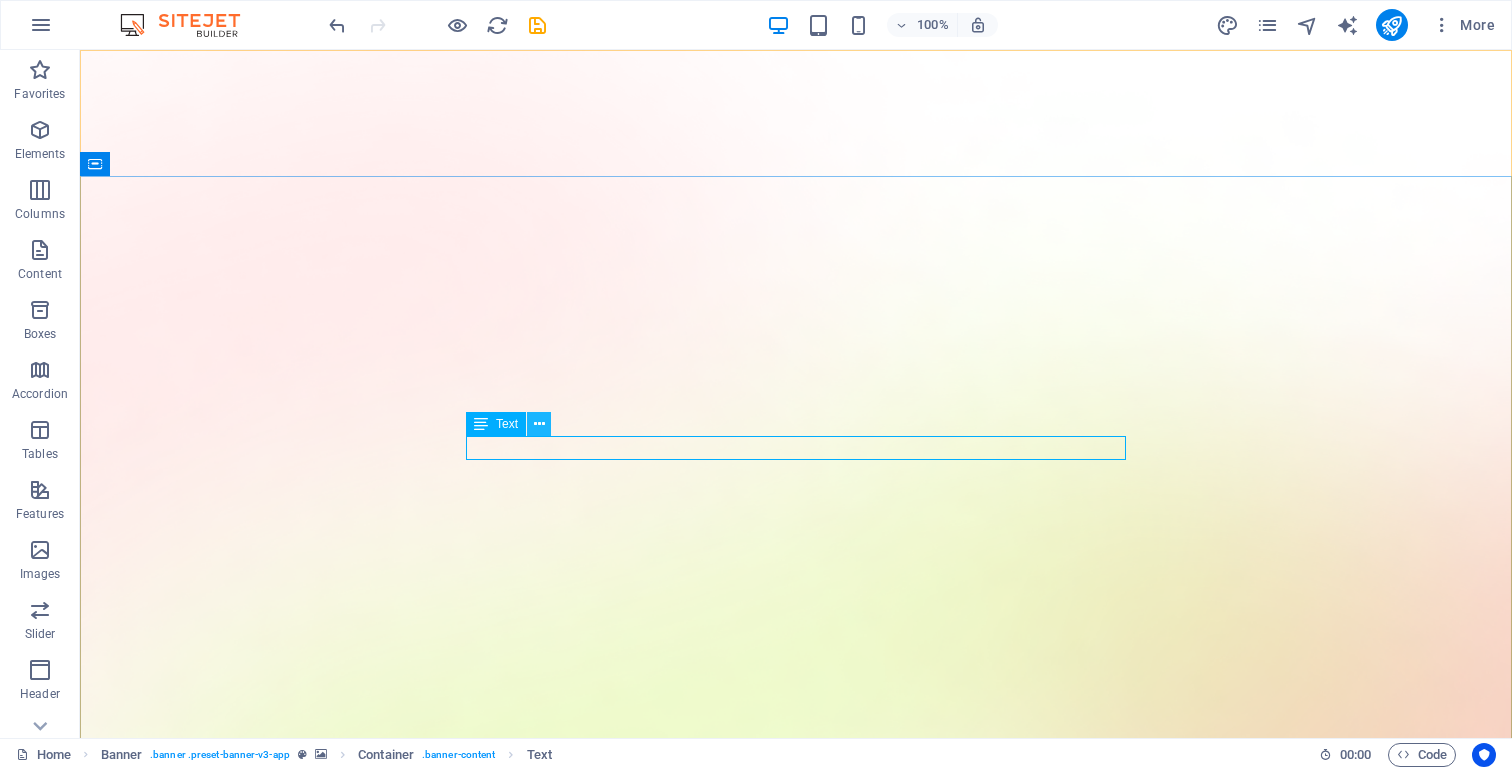 click at bounding box center [539, 424] 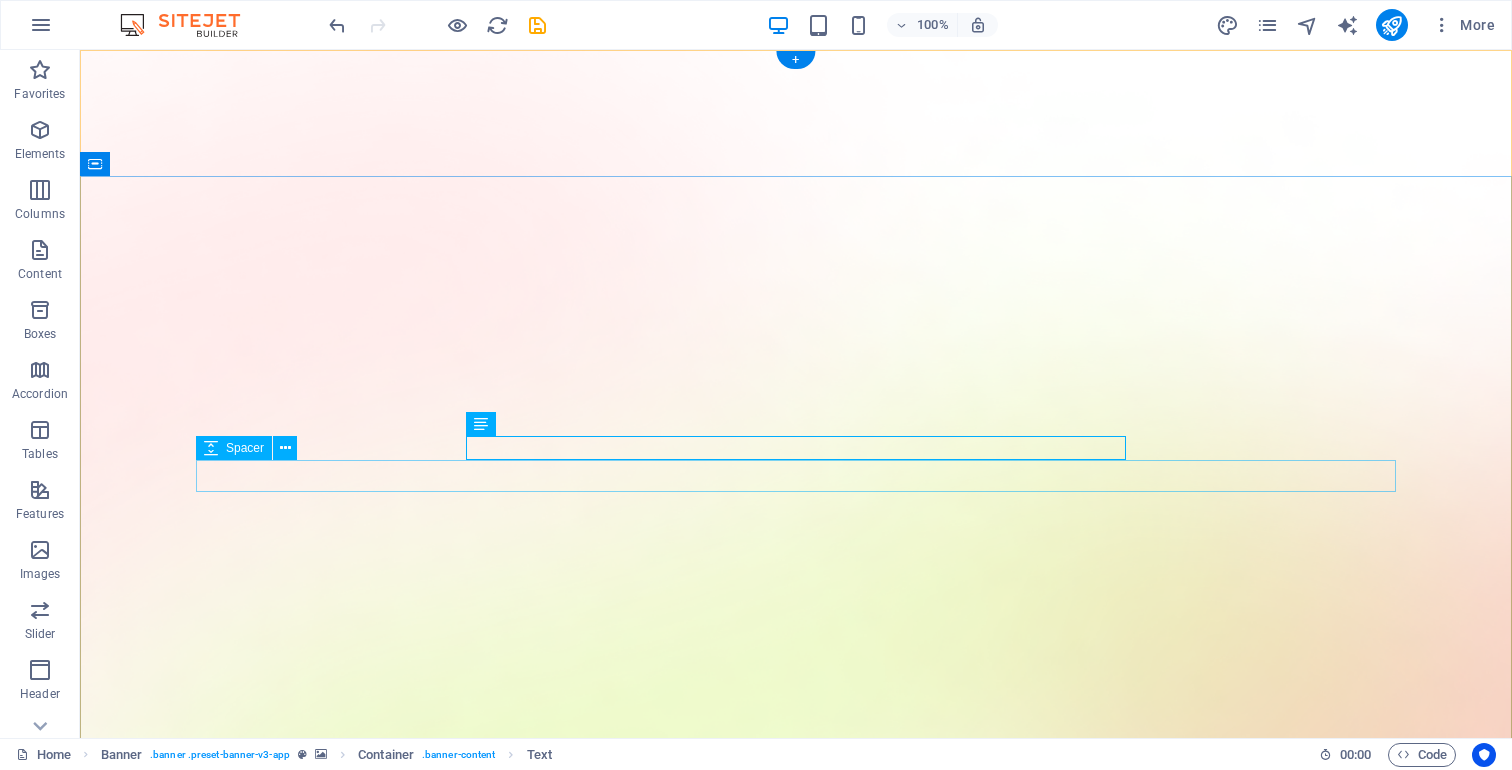 click at bounding box center [796, 2048] 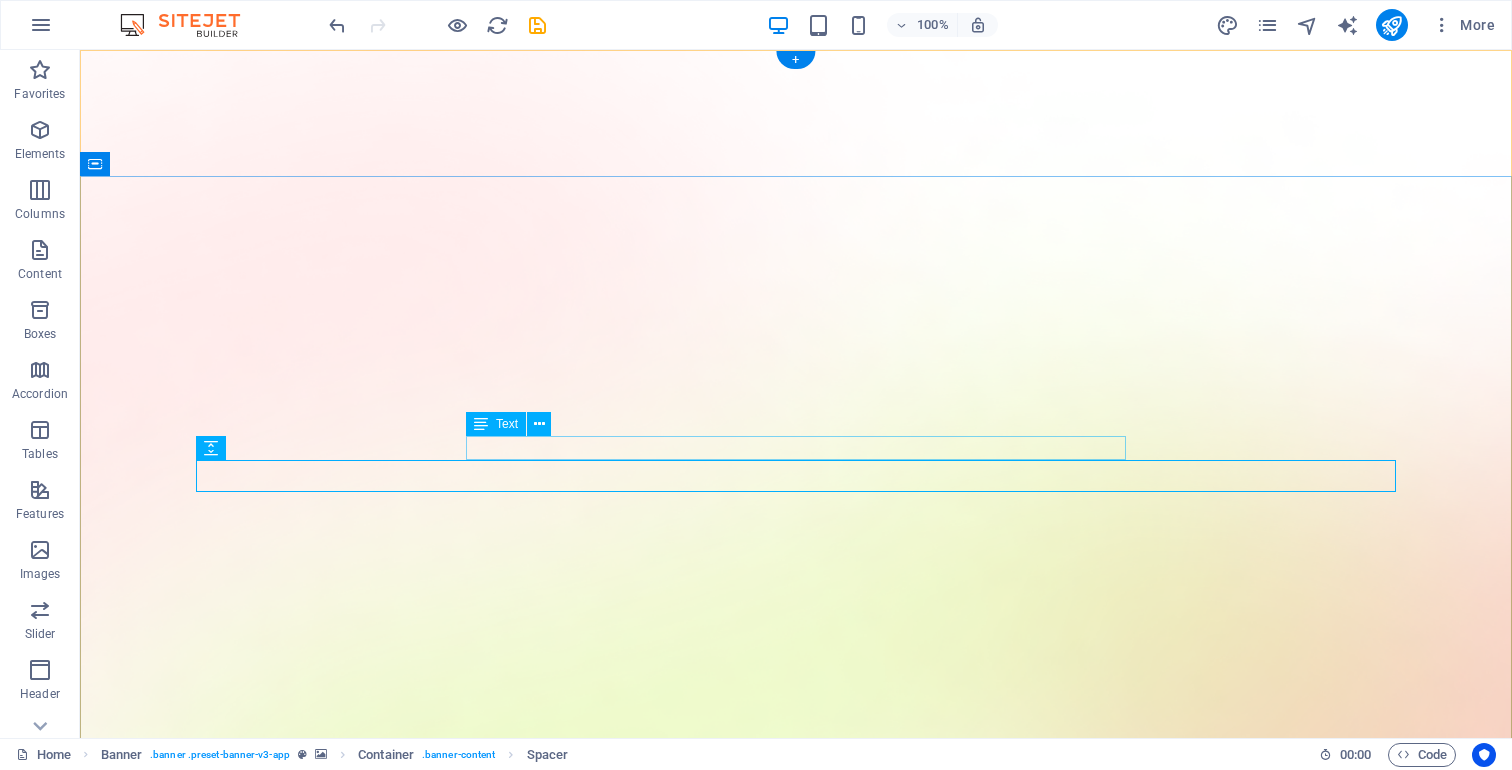 click on "Empowering every operations team to achieve more!" at bounding box center (796, 2020) 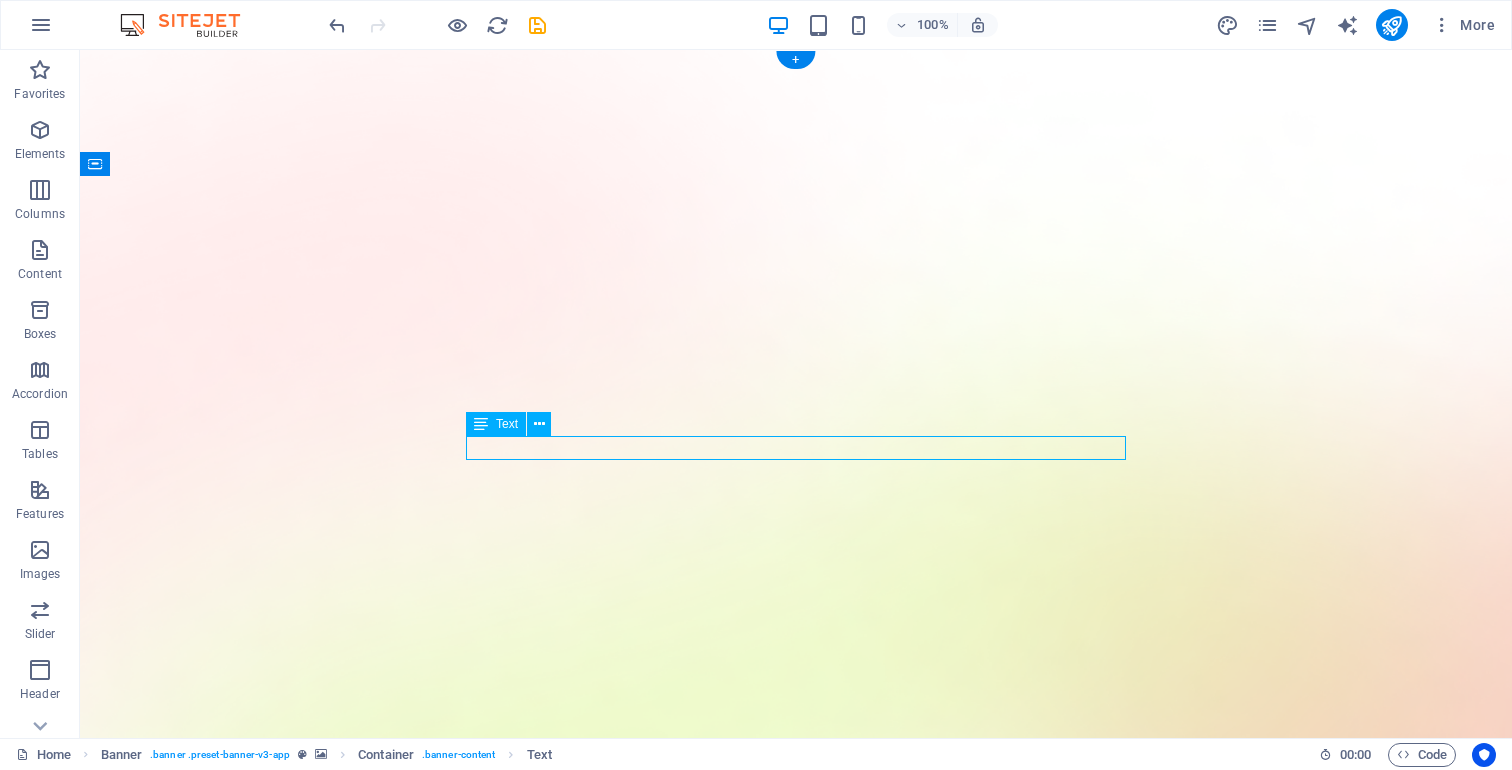 click on "Empowering every operations team to achieve more!" at bounding box center [796, 2020] 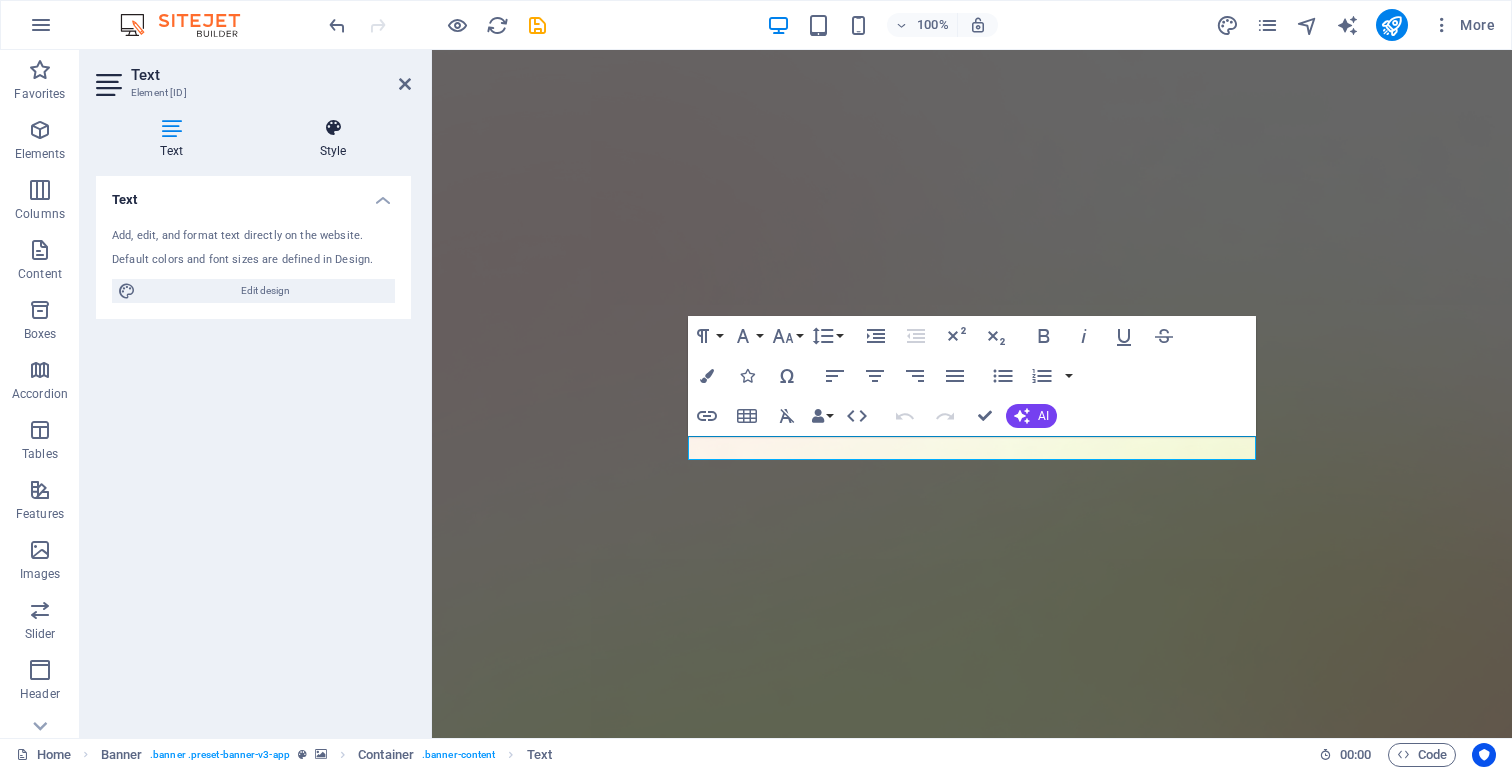 click at bounding box center (333, 128) 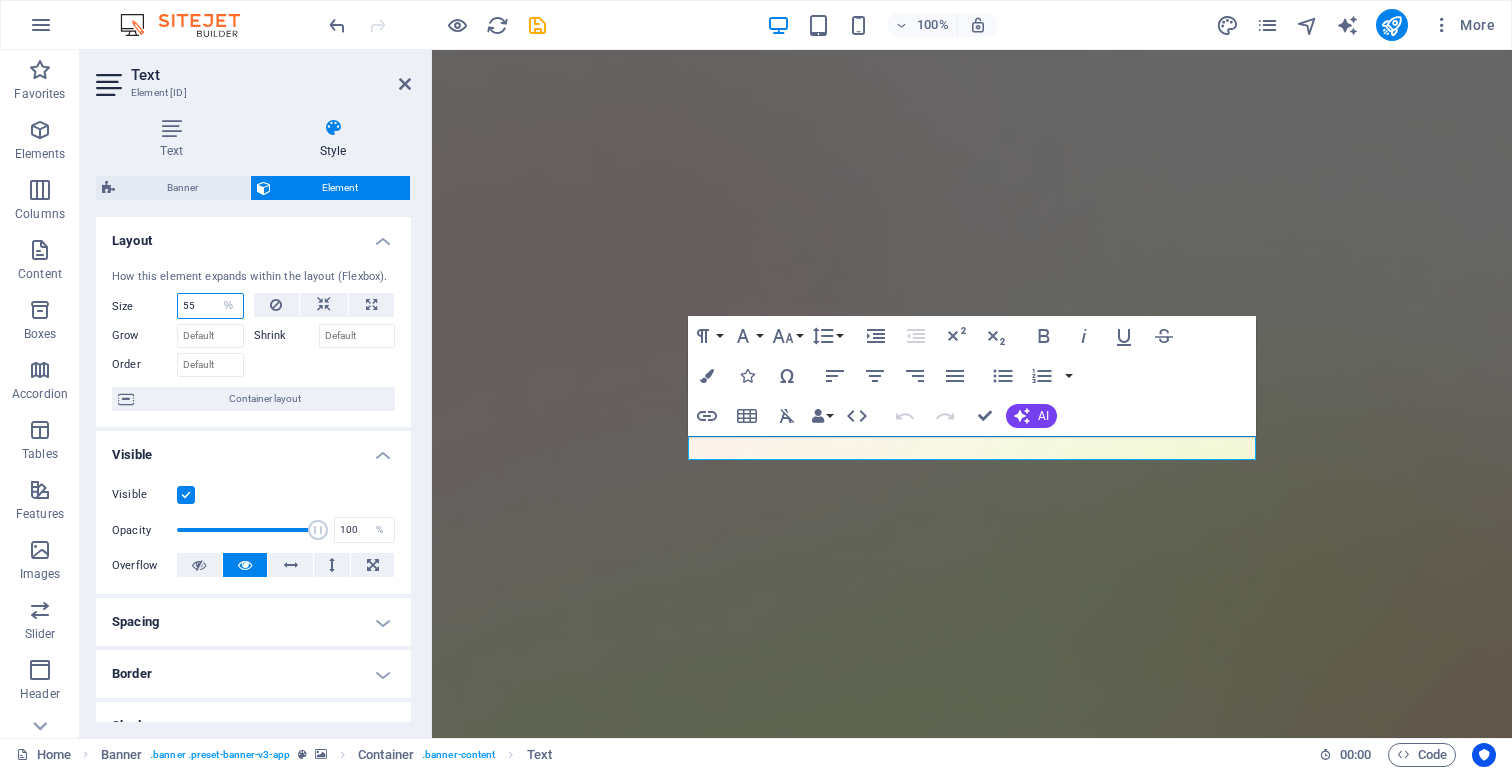 click on "55" at bounding box center [210, 306] 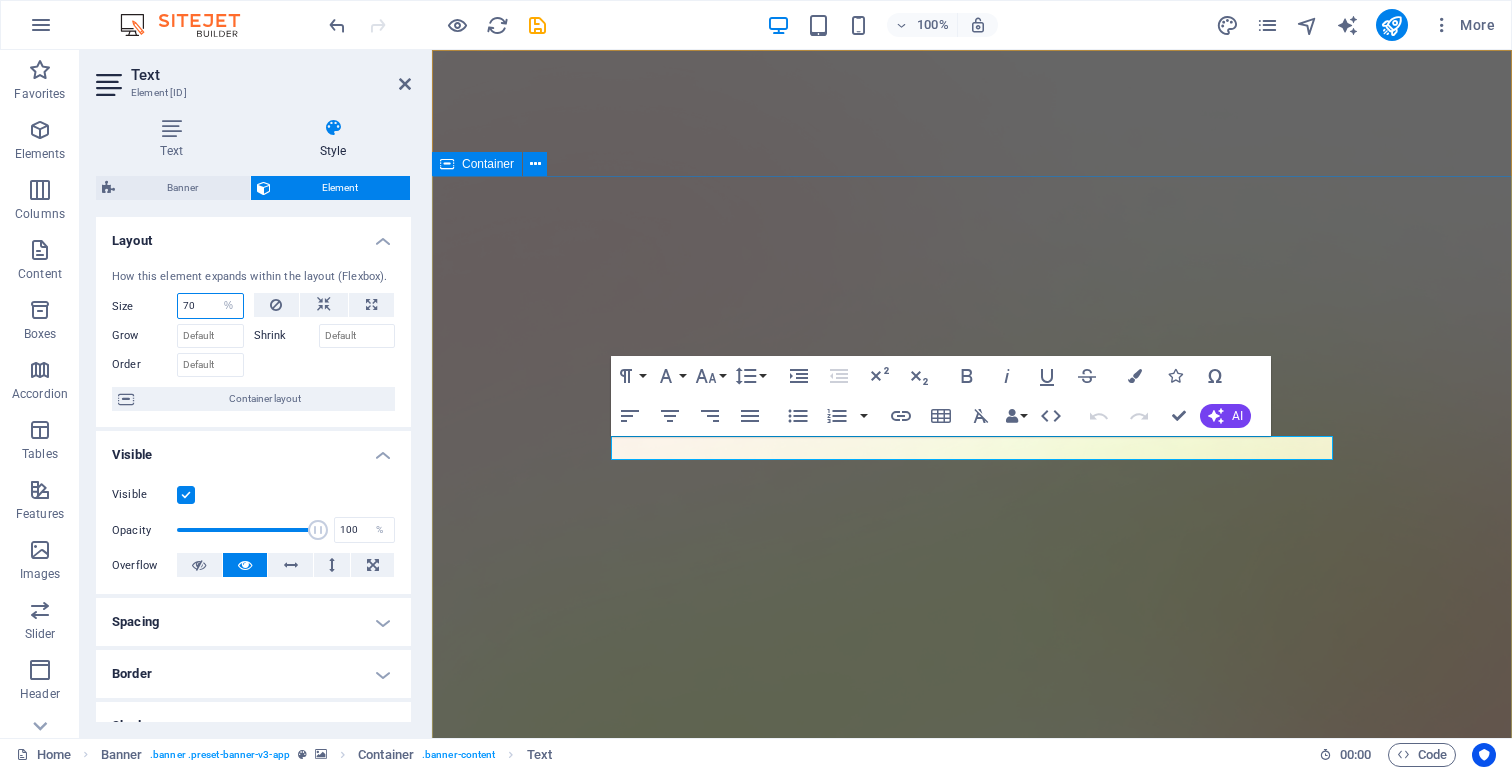 type on "70" 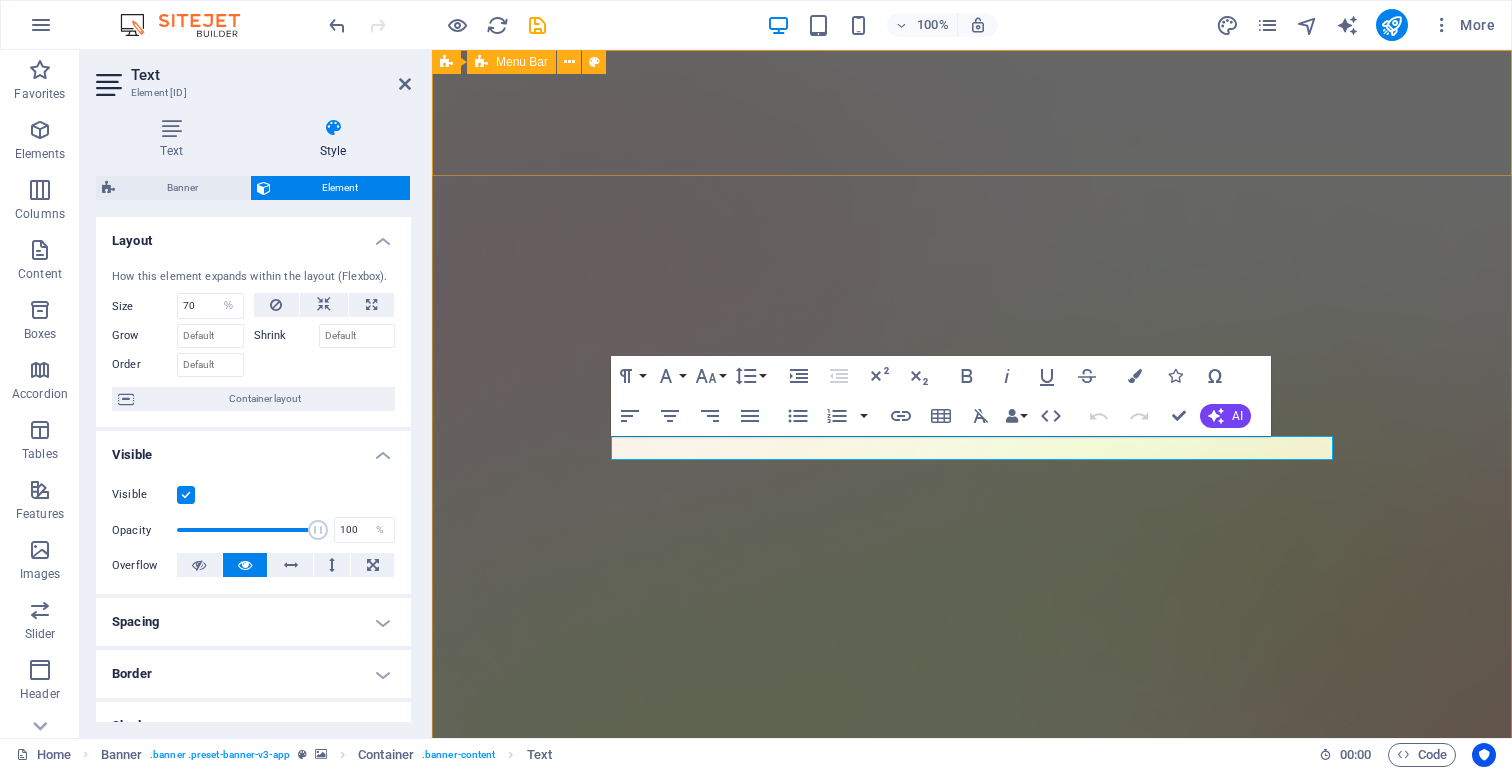 click on "Features Pricing Blog Contact Download App" at bounding box center (972, 1519) 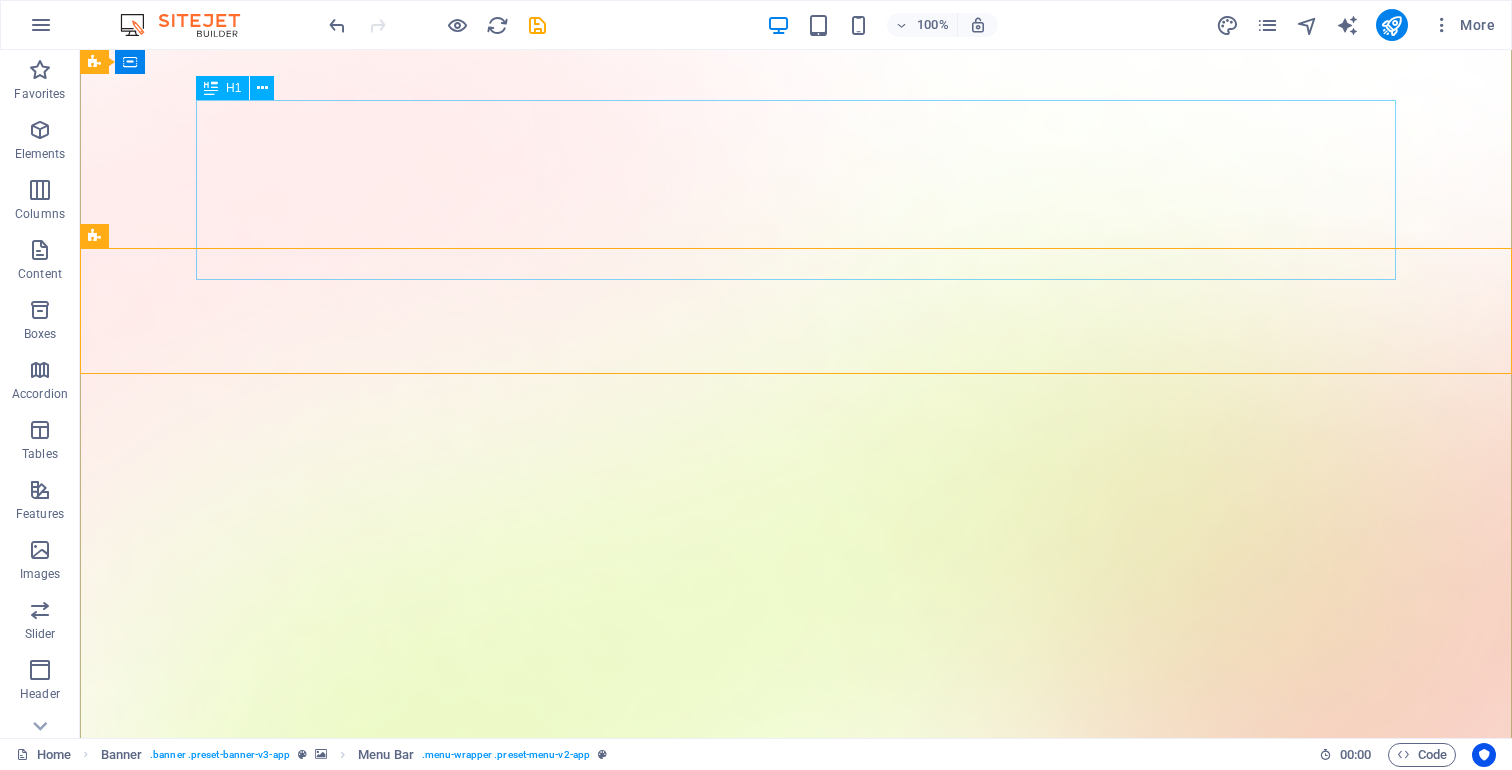 scroll, scrollTop: 0, scrollLeft: 0, axis: both 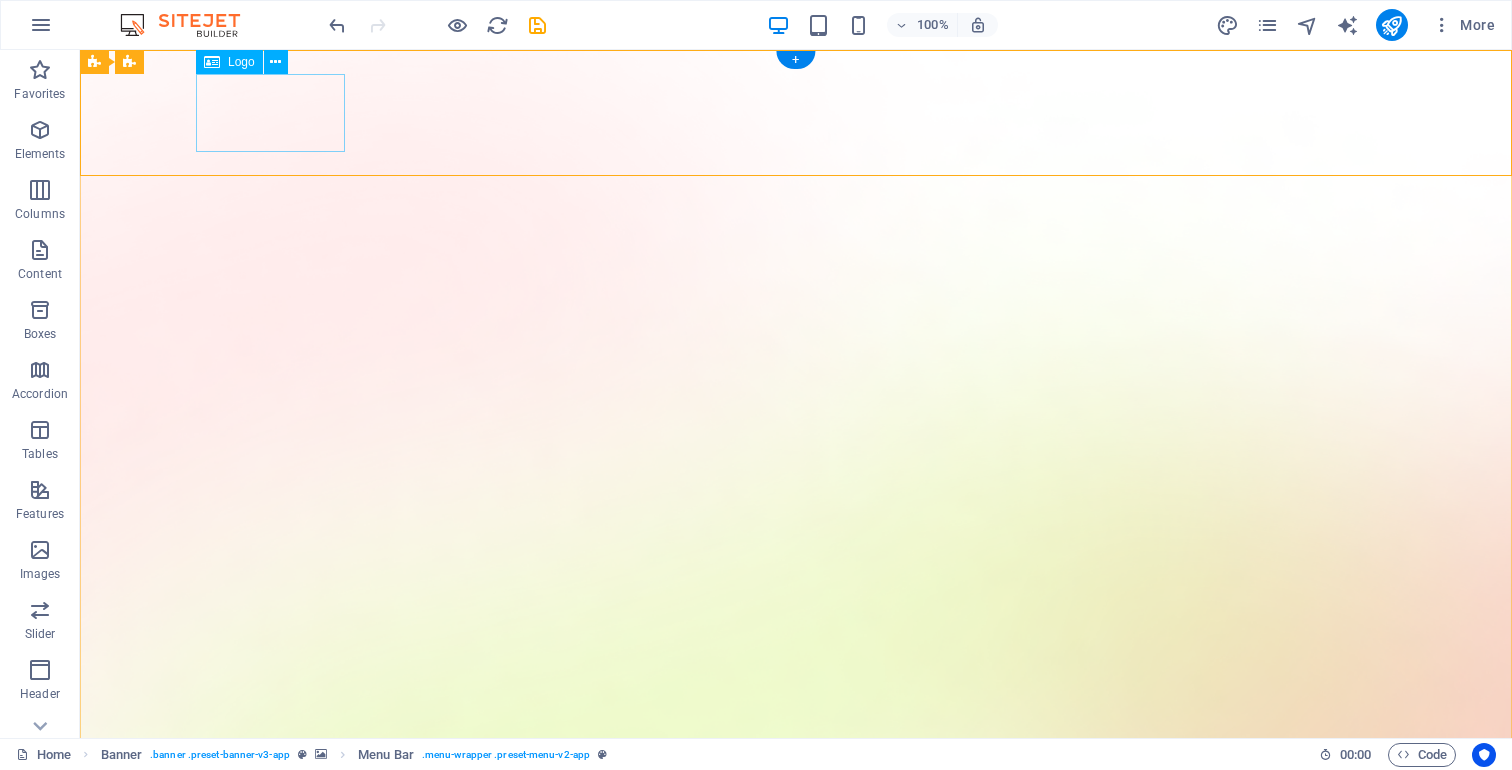 click at bounding box center (796, 1593) 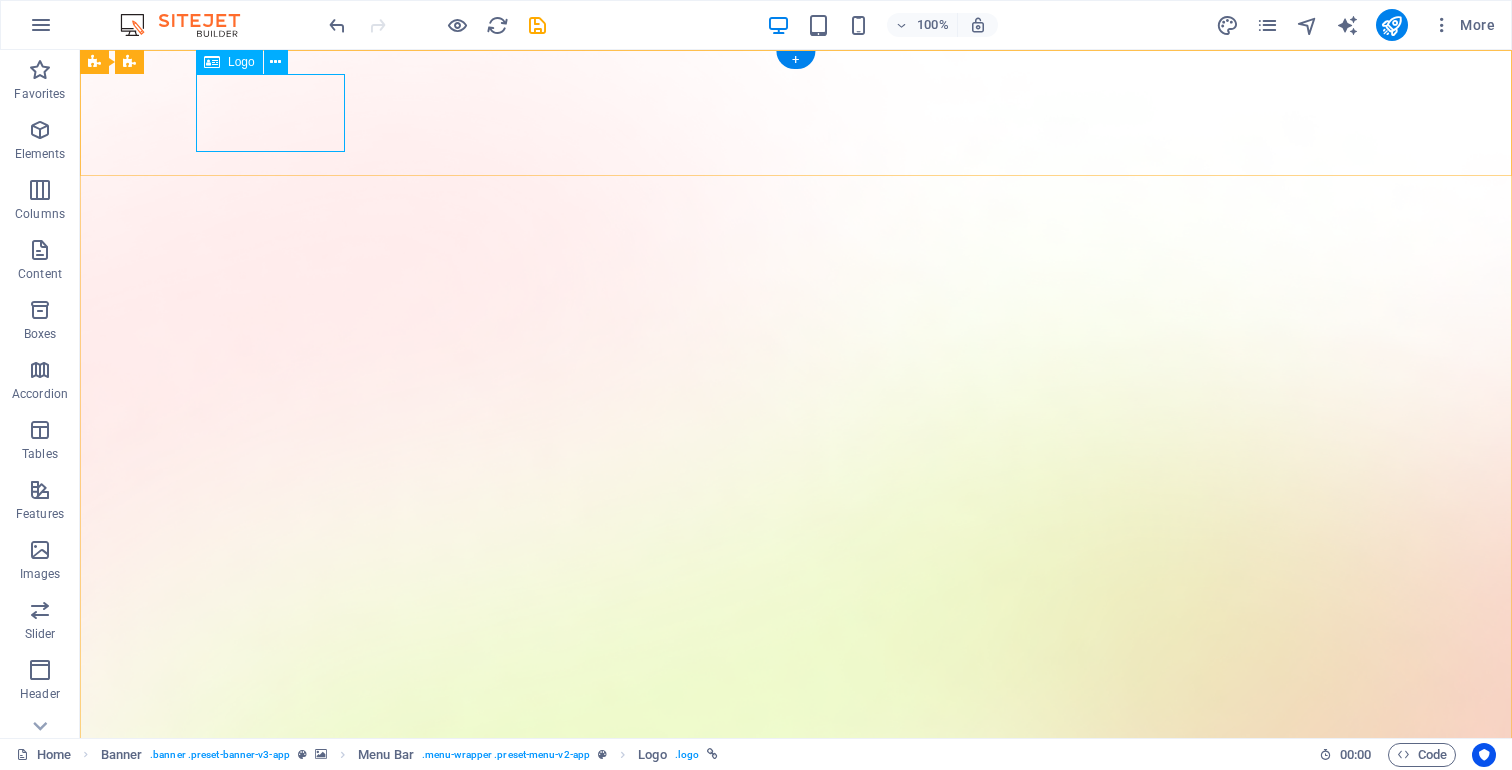 click at bounding box center [796, 1593] 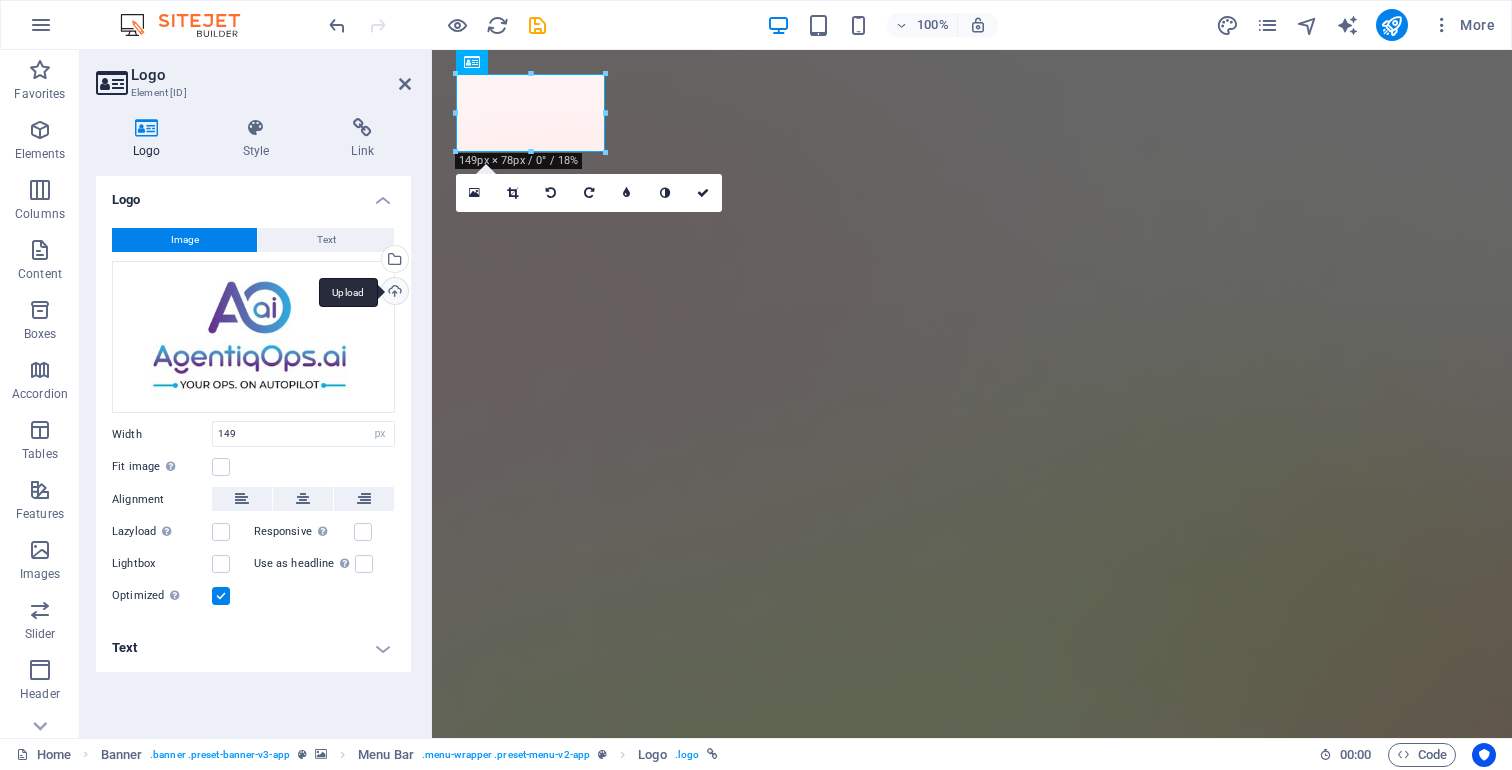 click on "Upload" at bounding box center [393, 293] 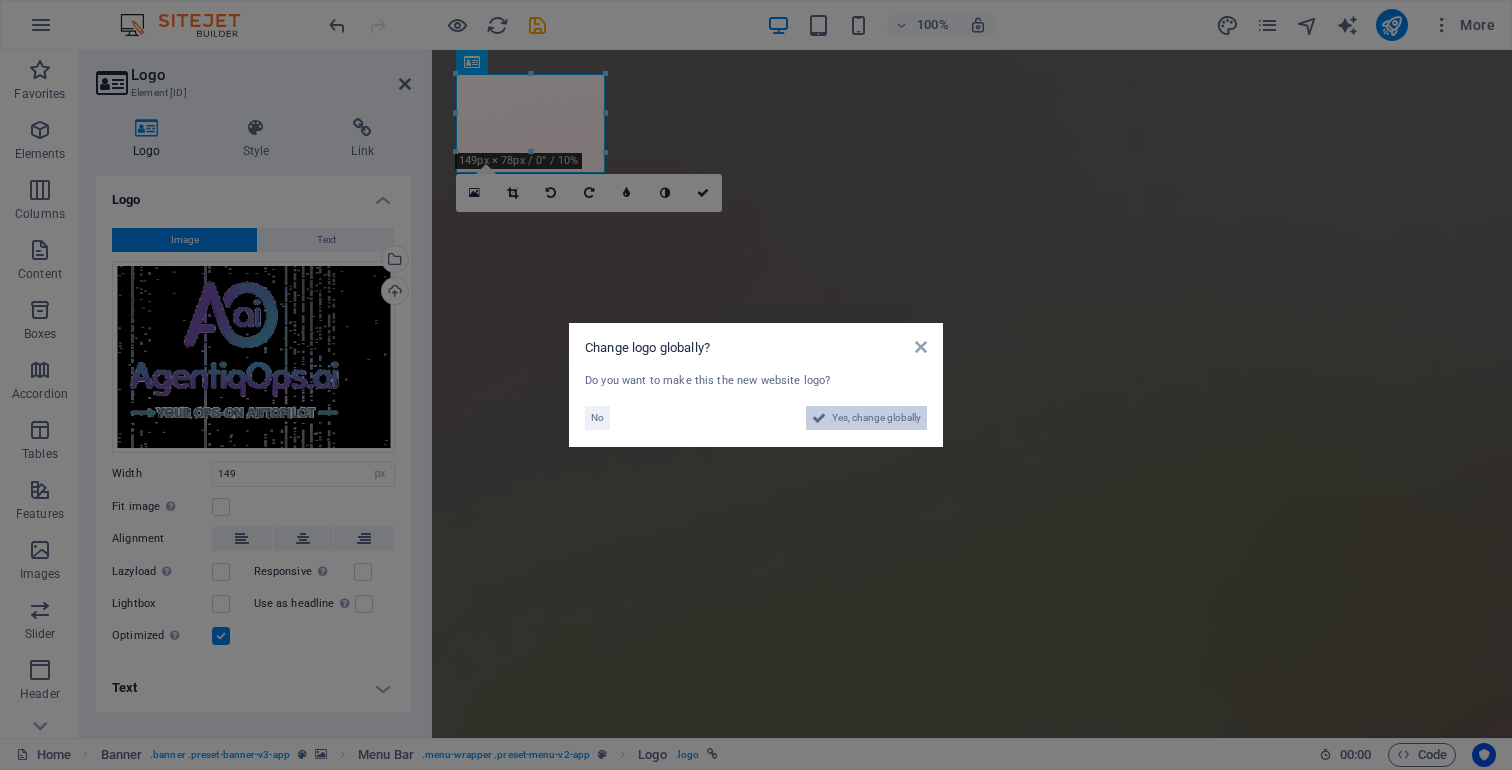 click on "Yes, change globally" at bounding box center (876, 418) 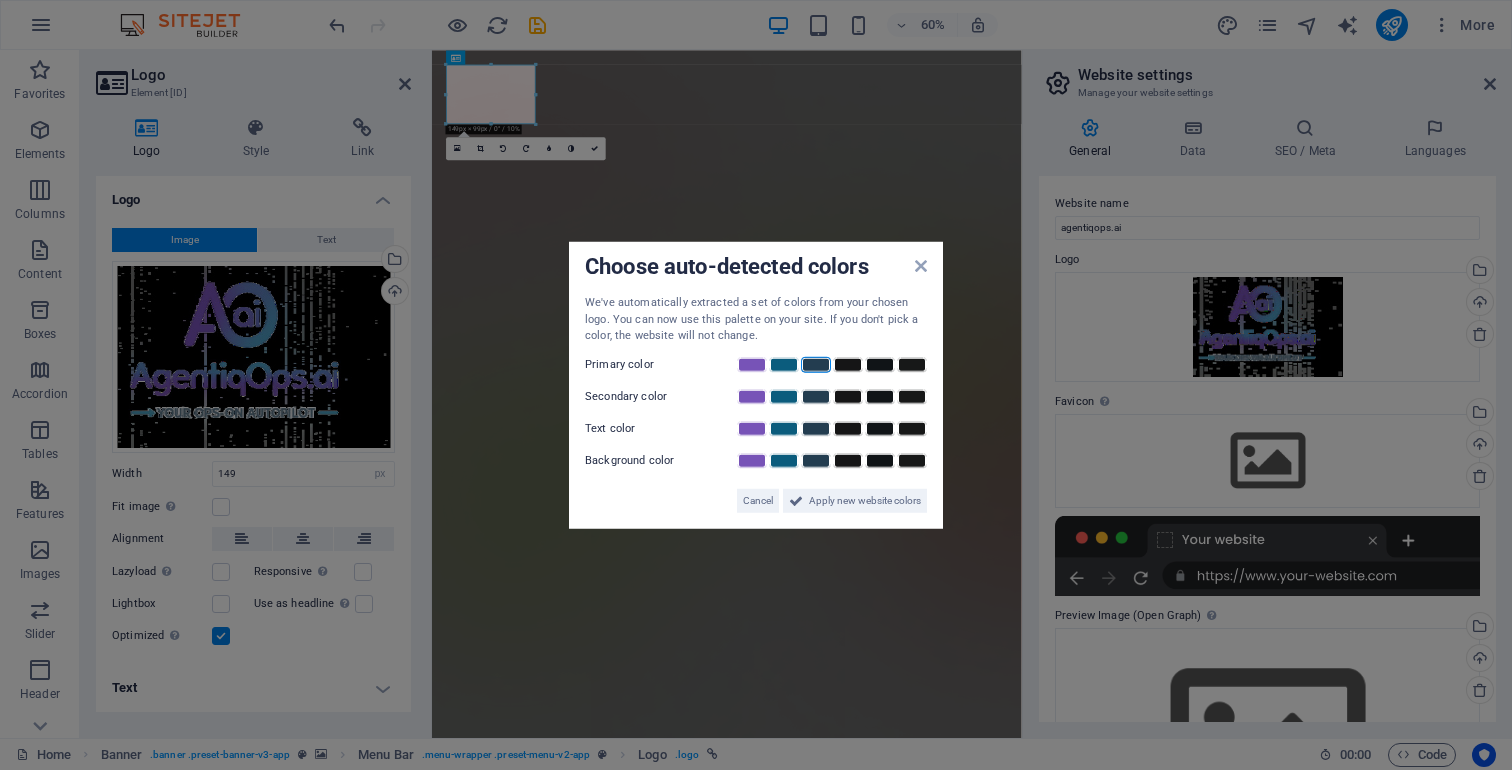 click at bounding box center (816, 364) 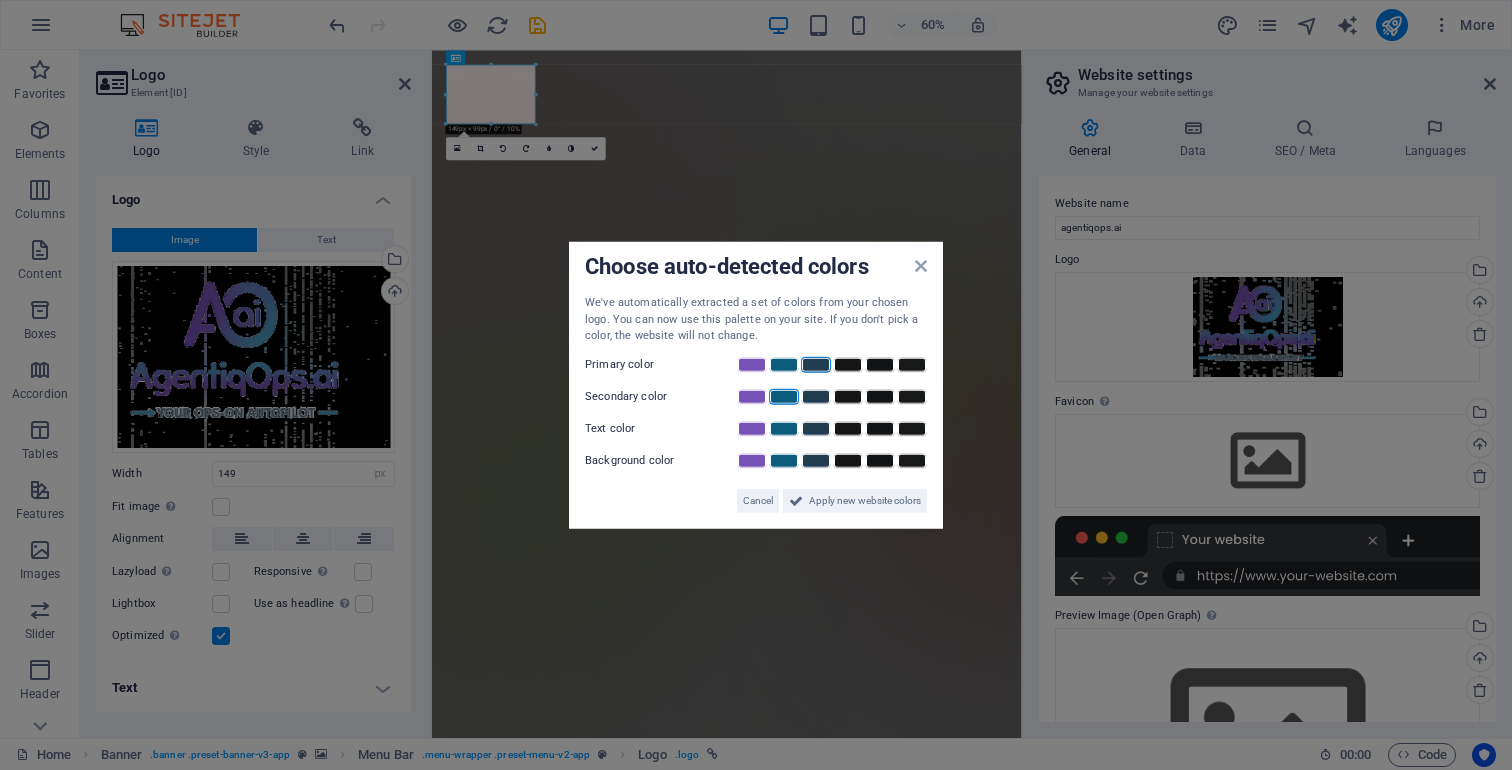 click at bounding box center [784, 396] 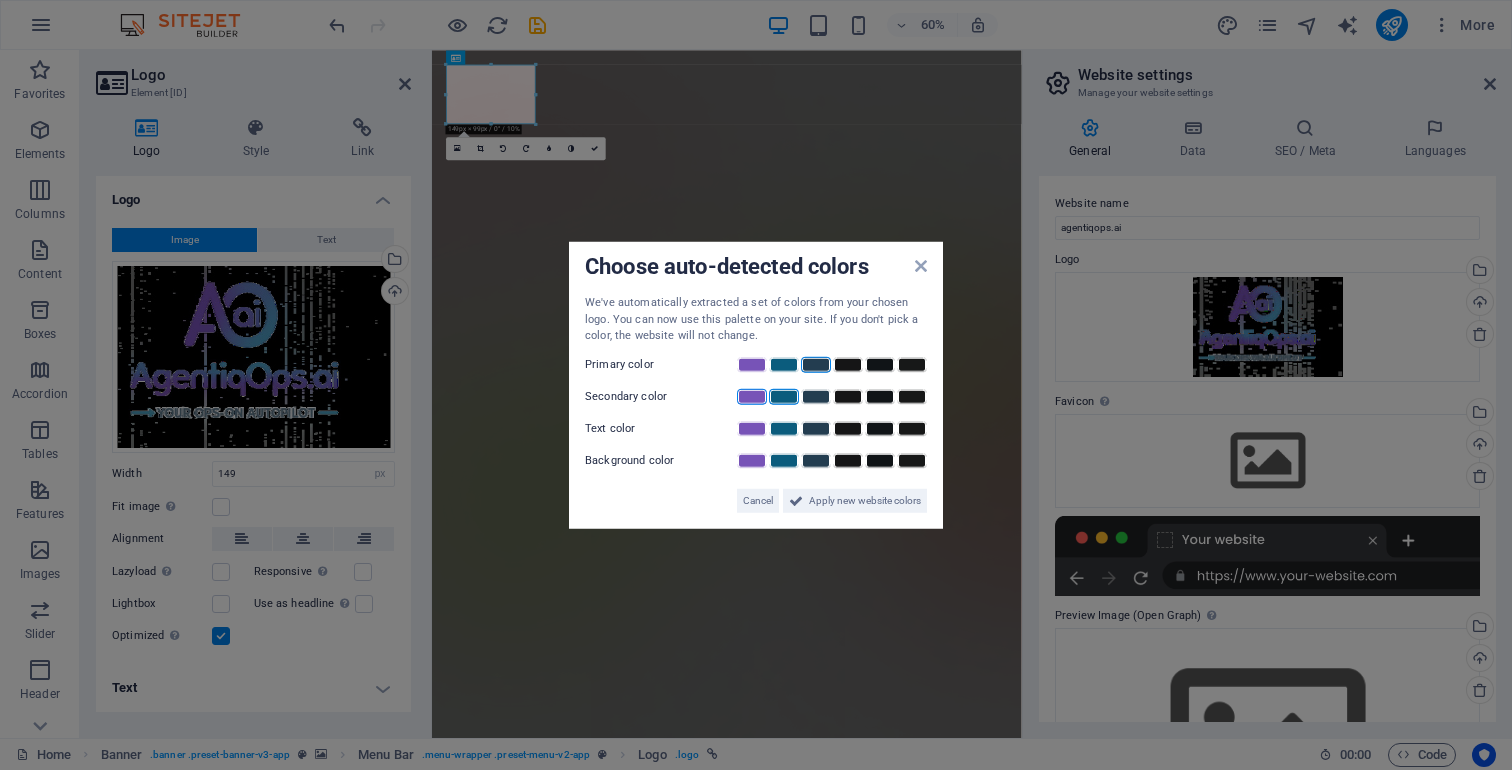 click at bounding box center (752, 396) 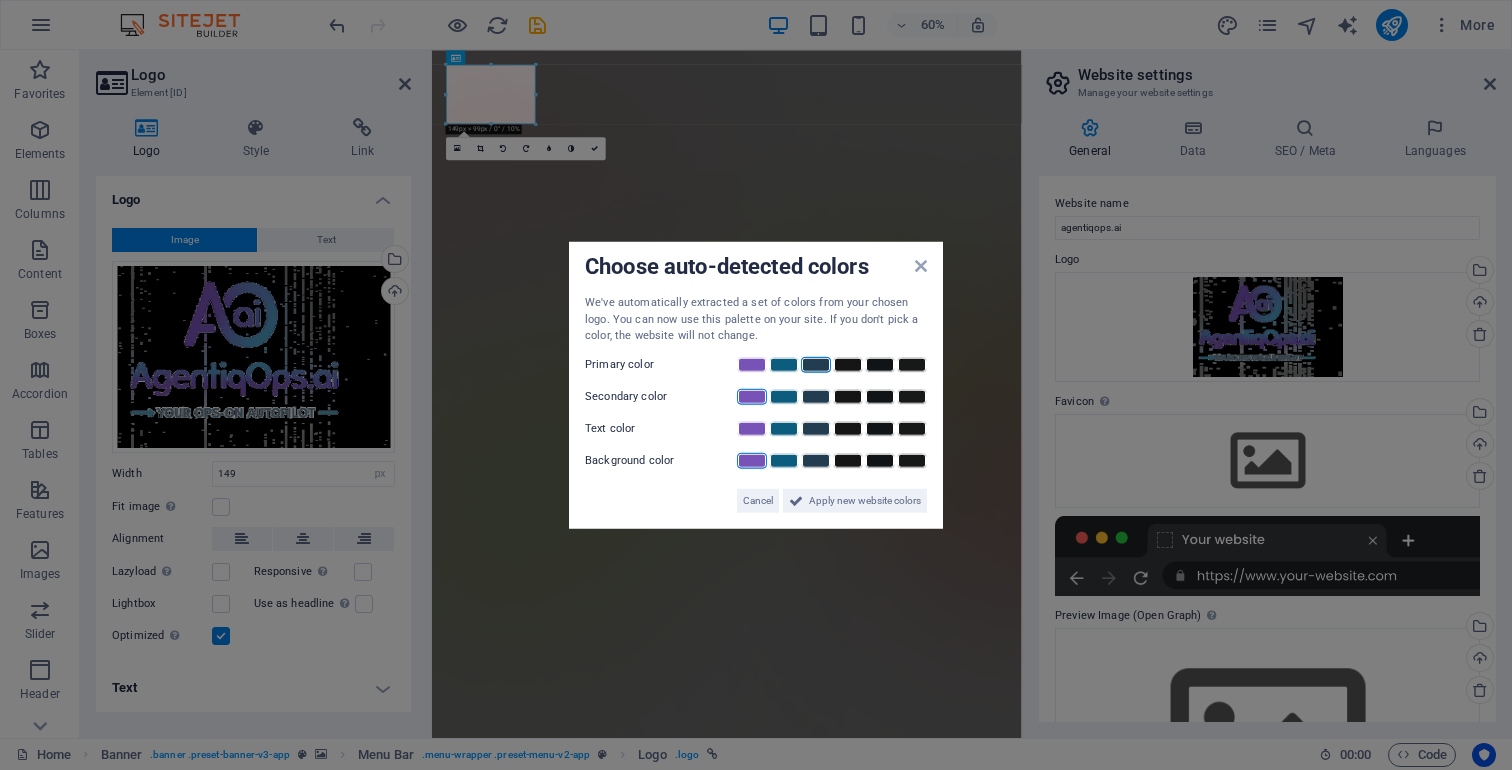 click at bounding box center [752, 460] 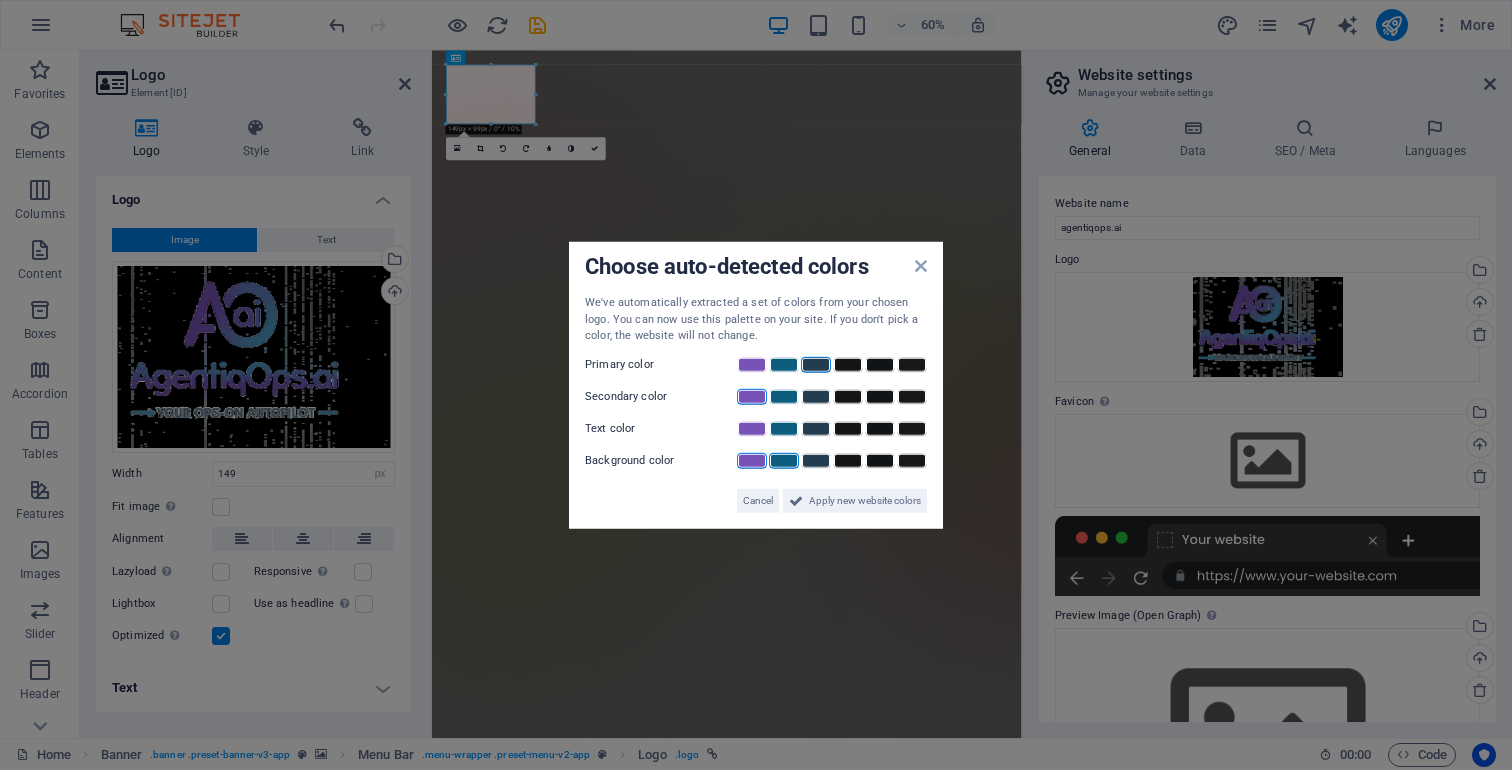 click at bounding box center (784, 460) 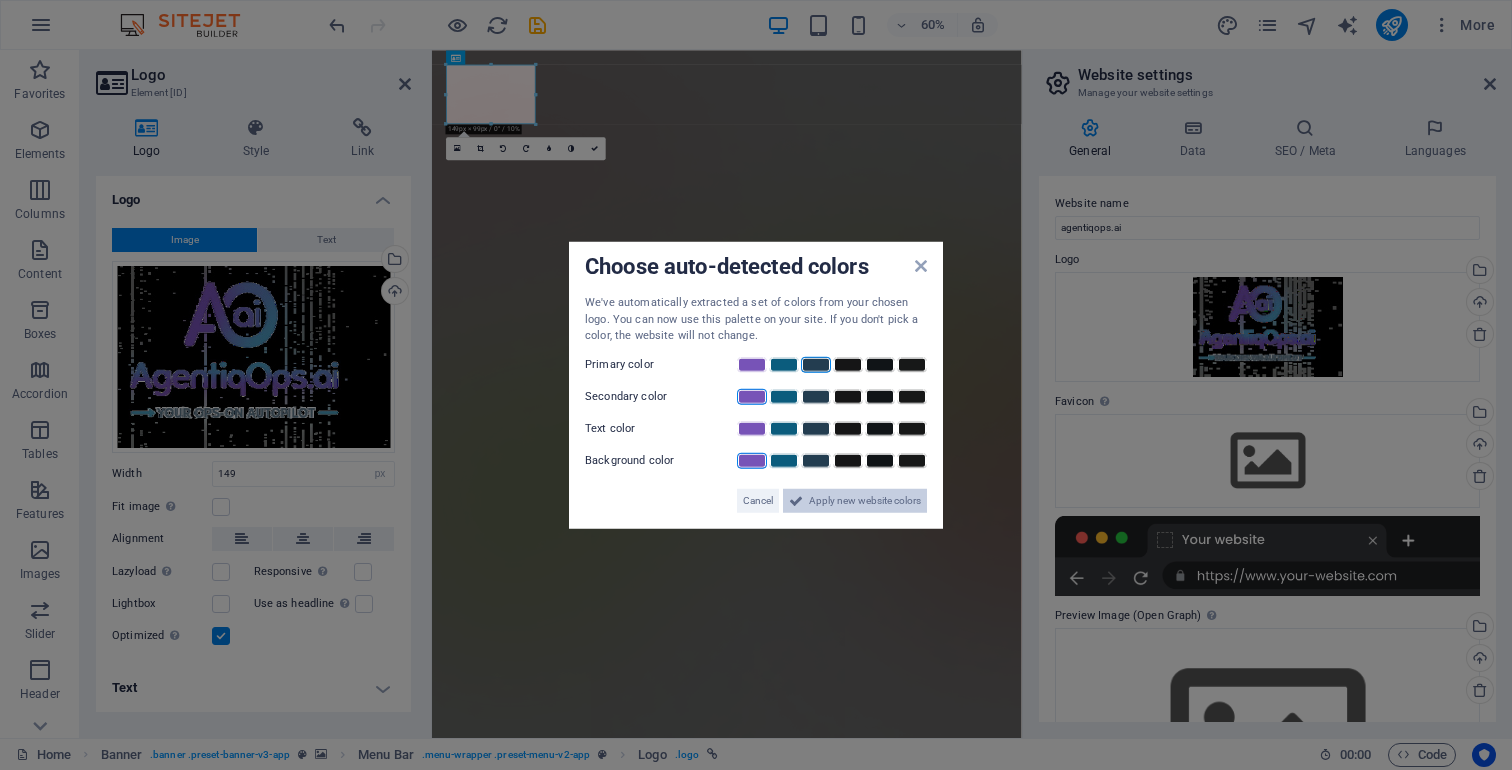 click on "Apply new website colors" at bounding box center (865, 500) 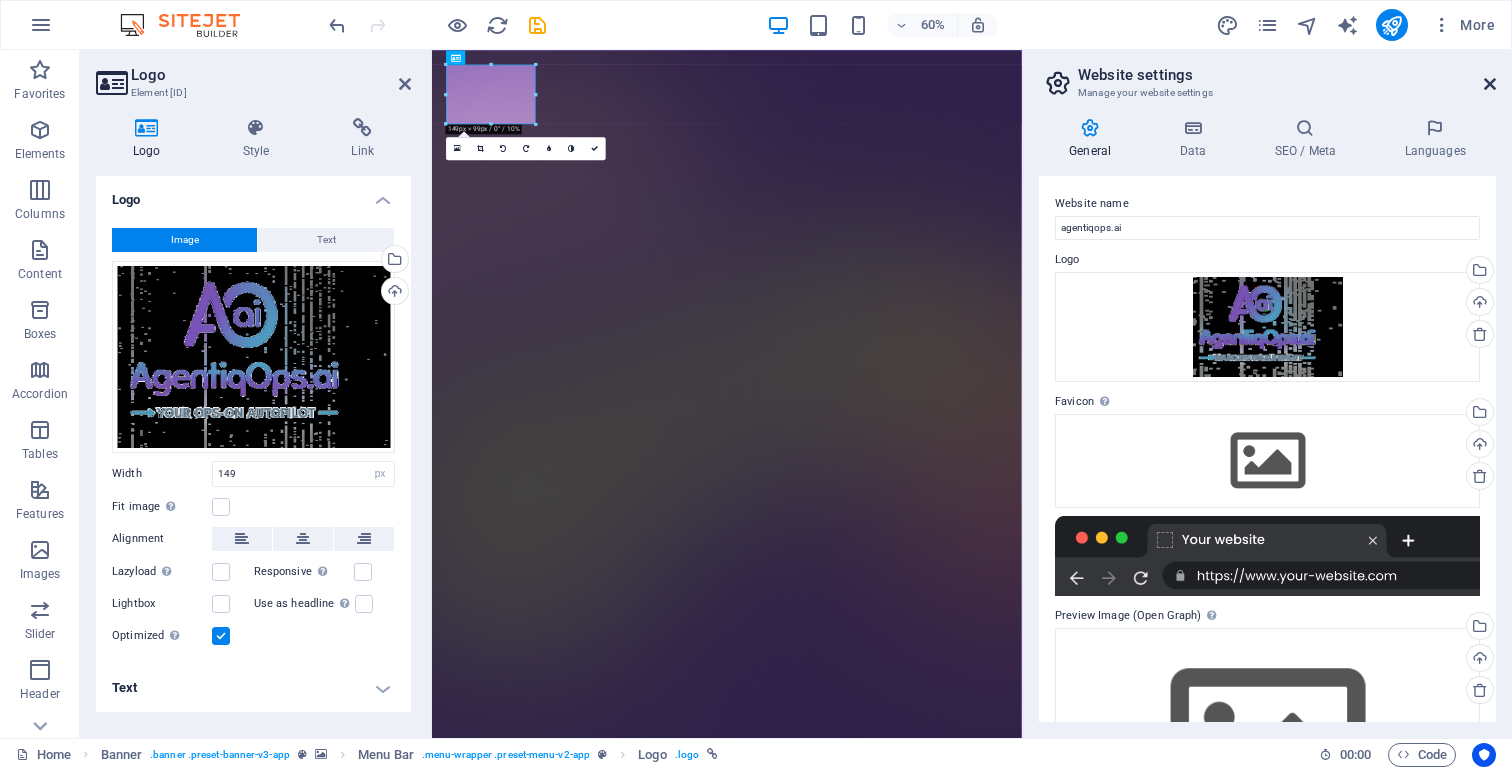 click at bounding box center [1490, 84] 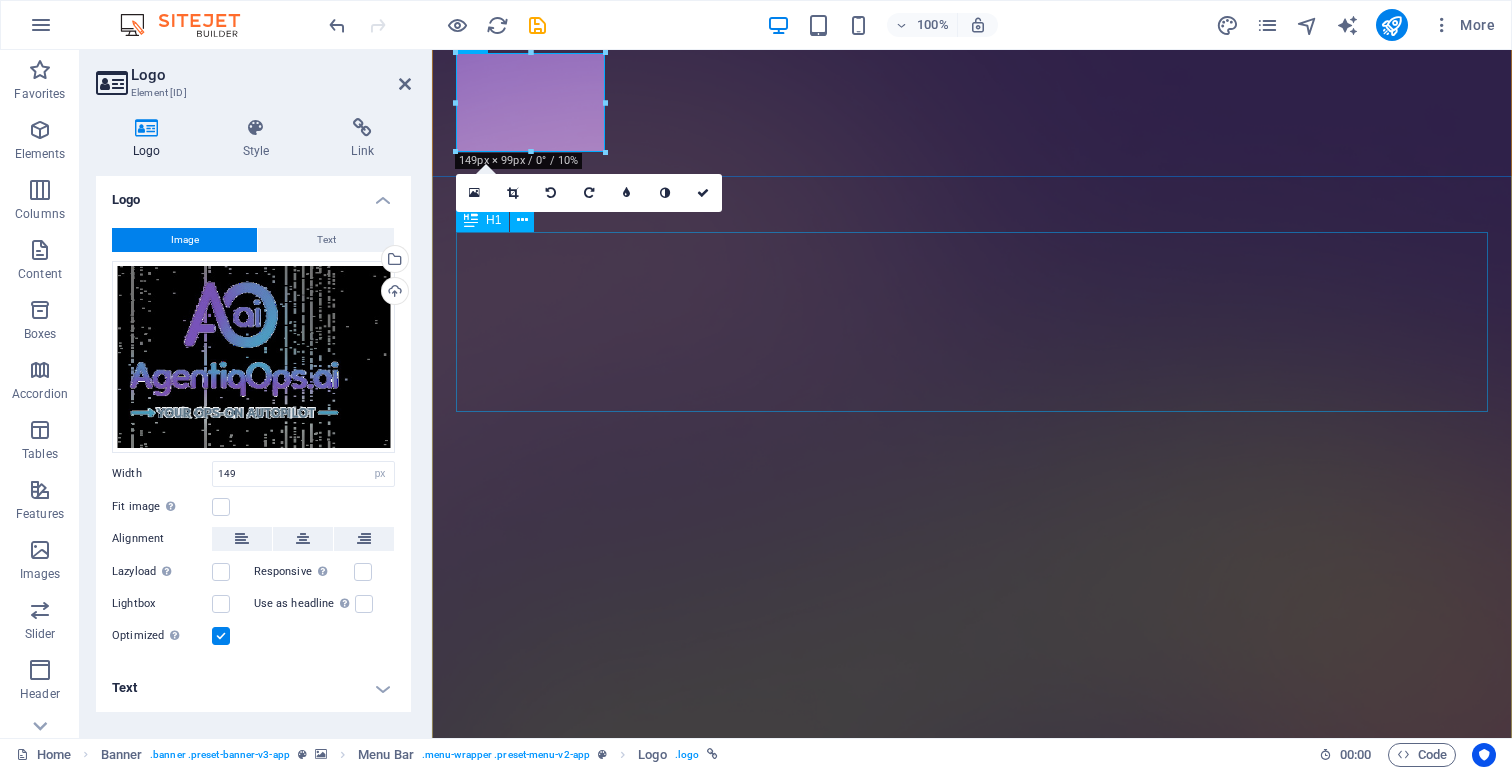 scroll, scrollTop: 0, scrollLeft: 0, axis: both 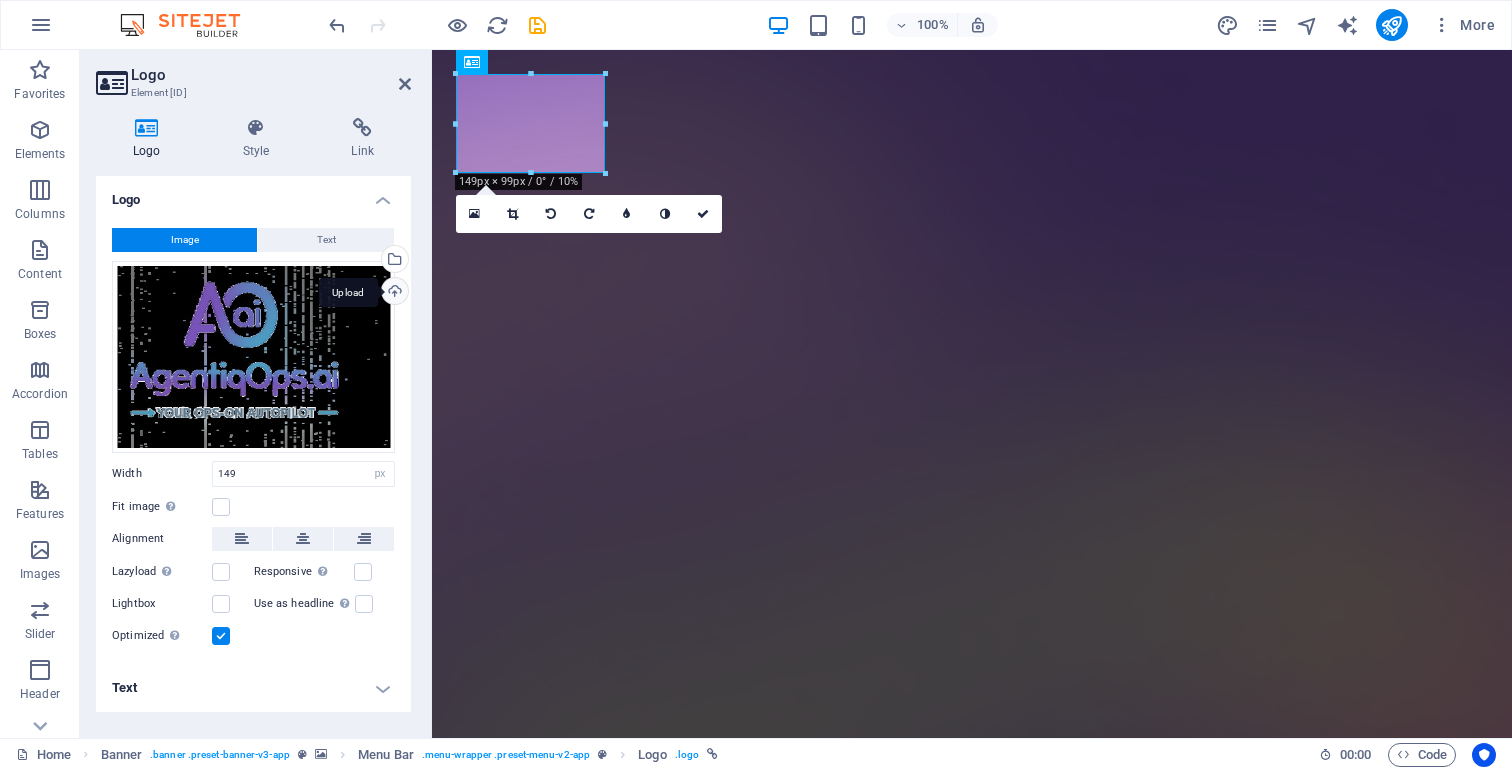 click on "Upload" at bounding box center (393, 293) 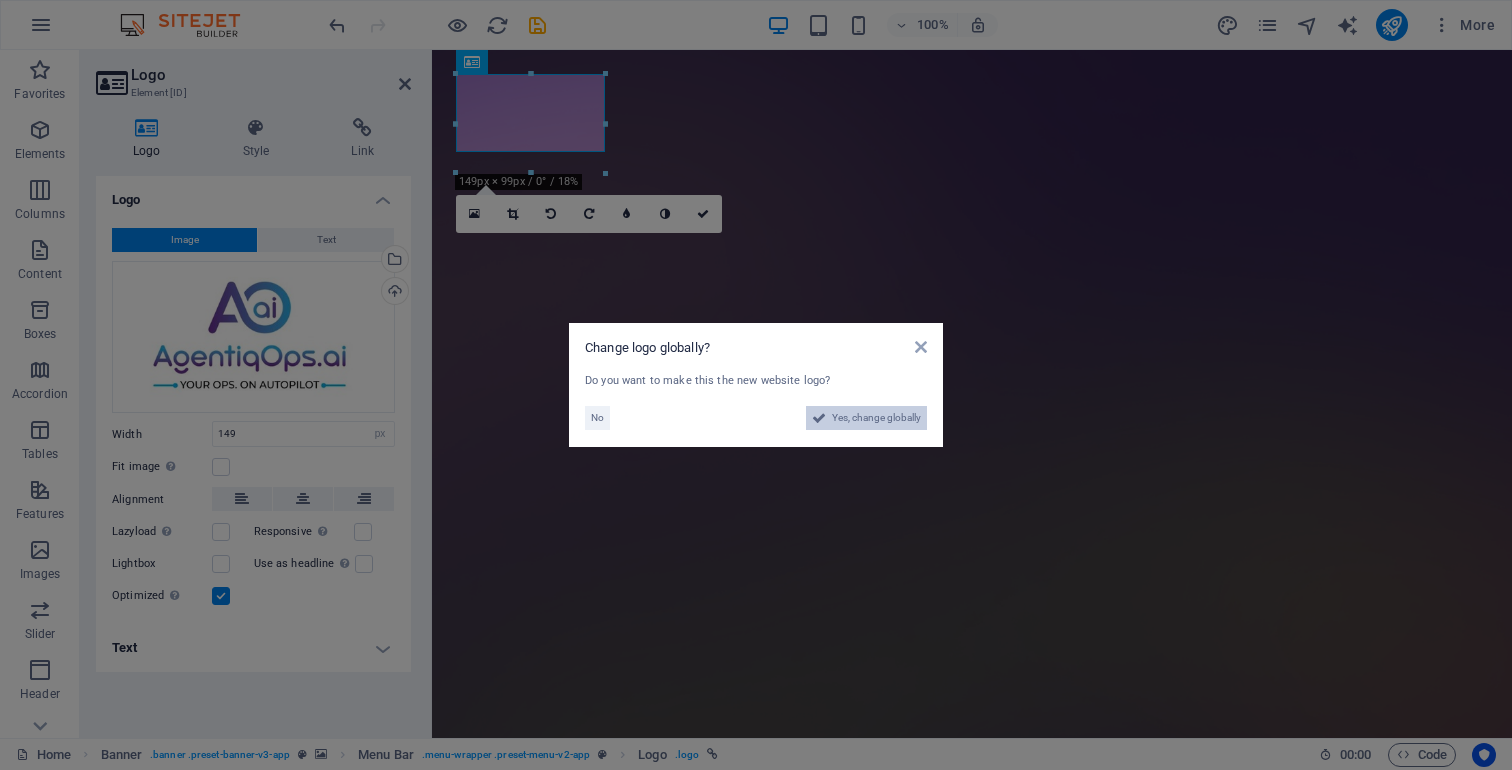 click on "Yes, change globally" at bounding box center [876, 418] 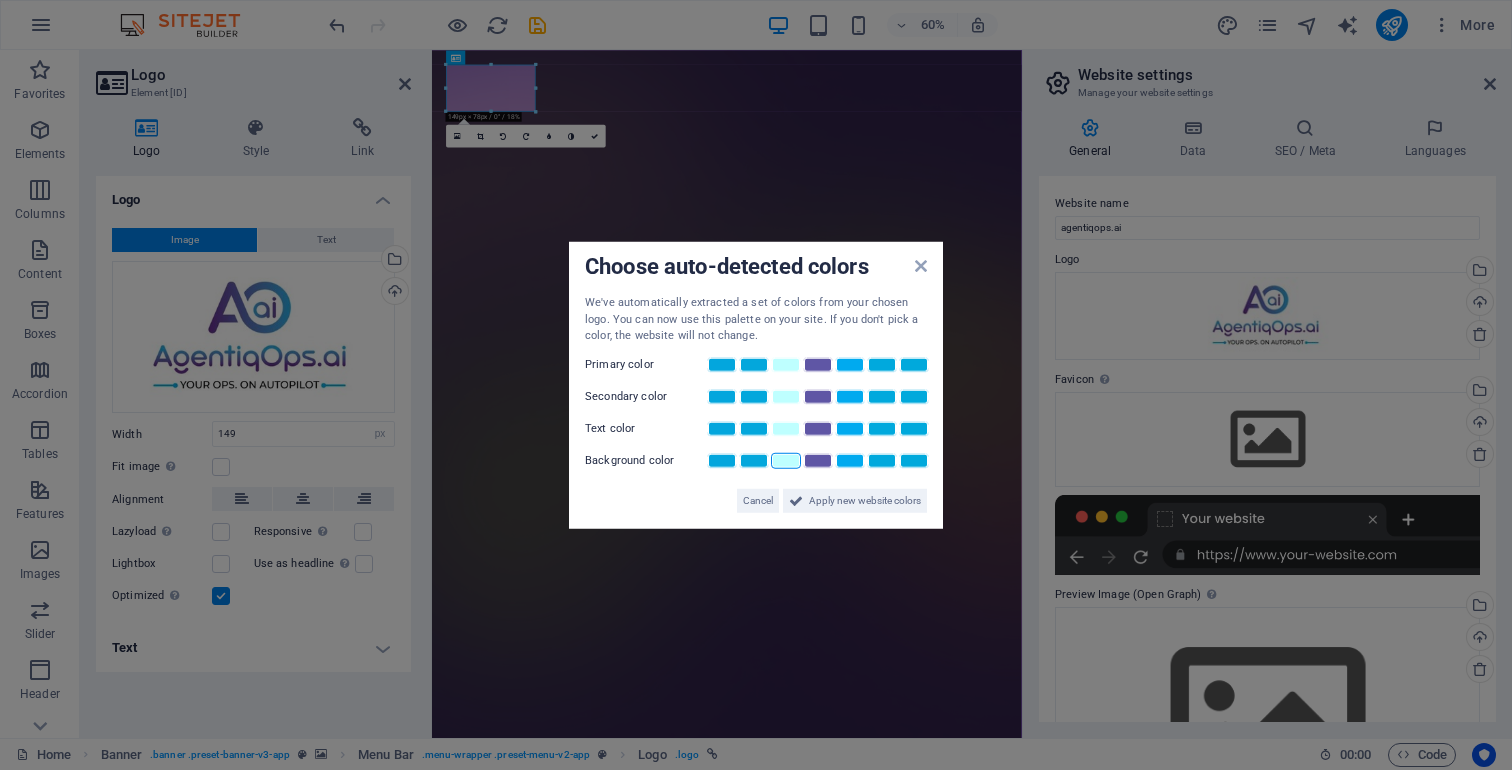 click at bounding box center (786, 460) 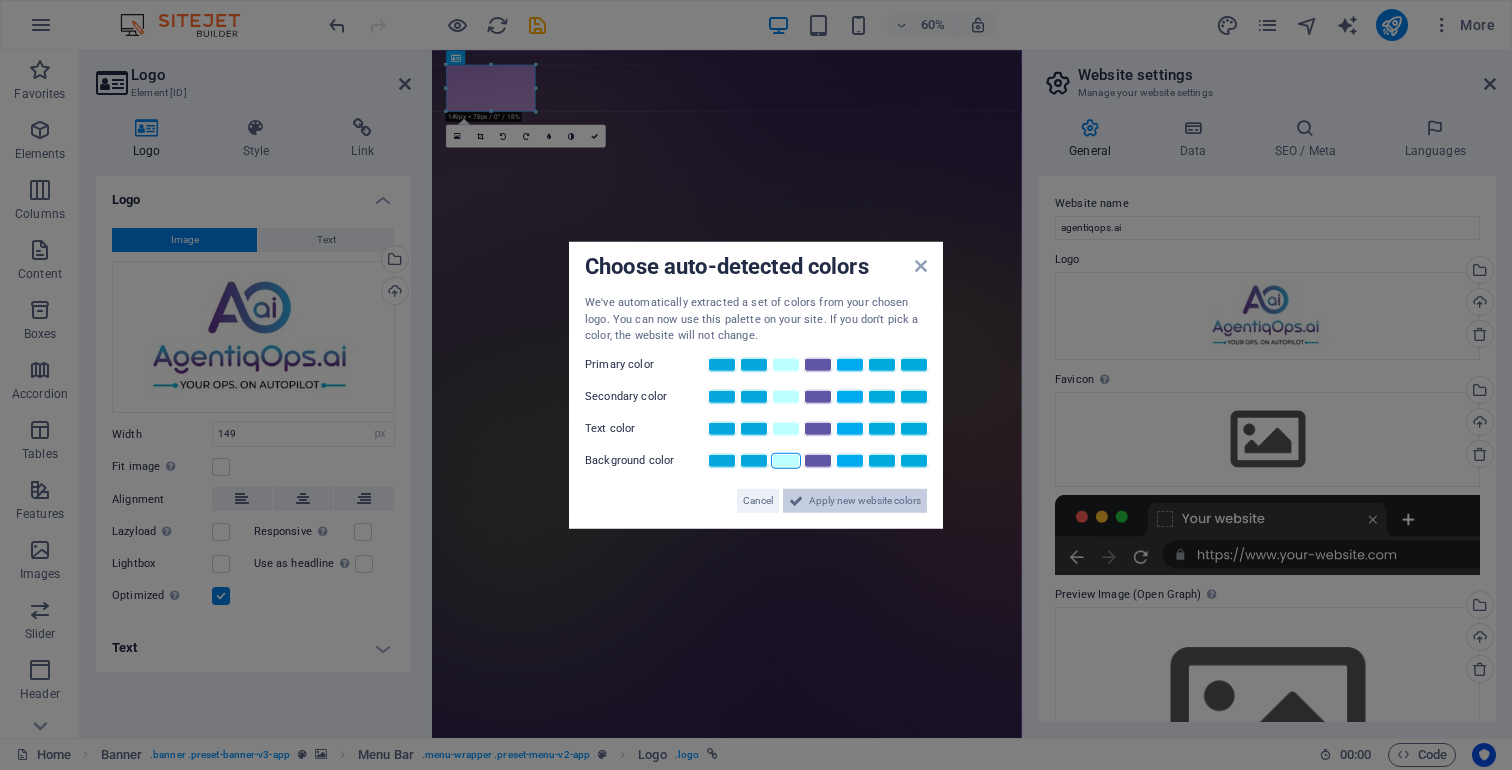 click on "Apply new website colors" at bounding box center (865, 500) 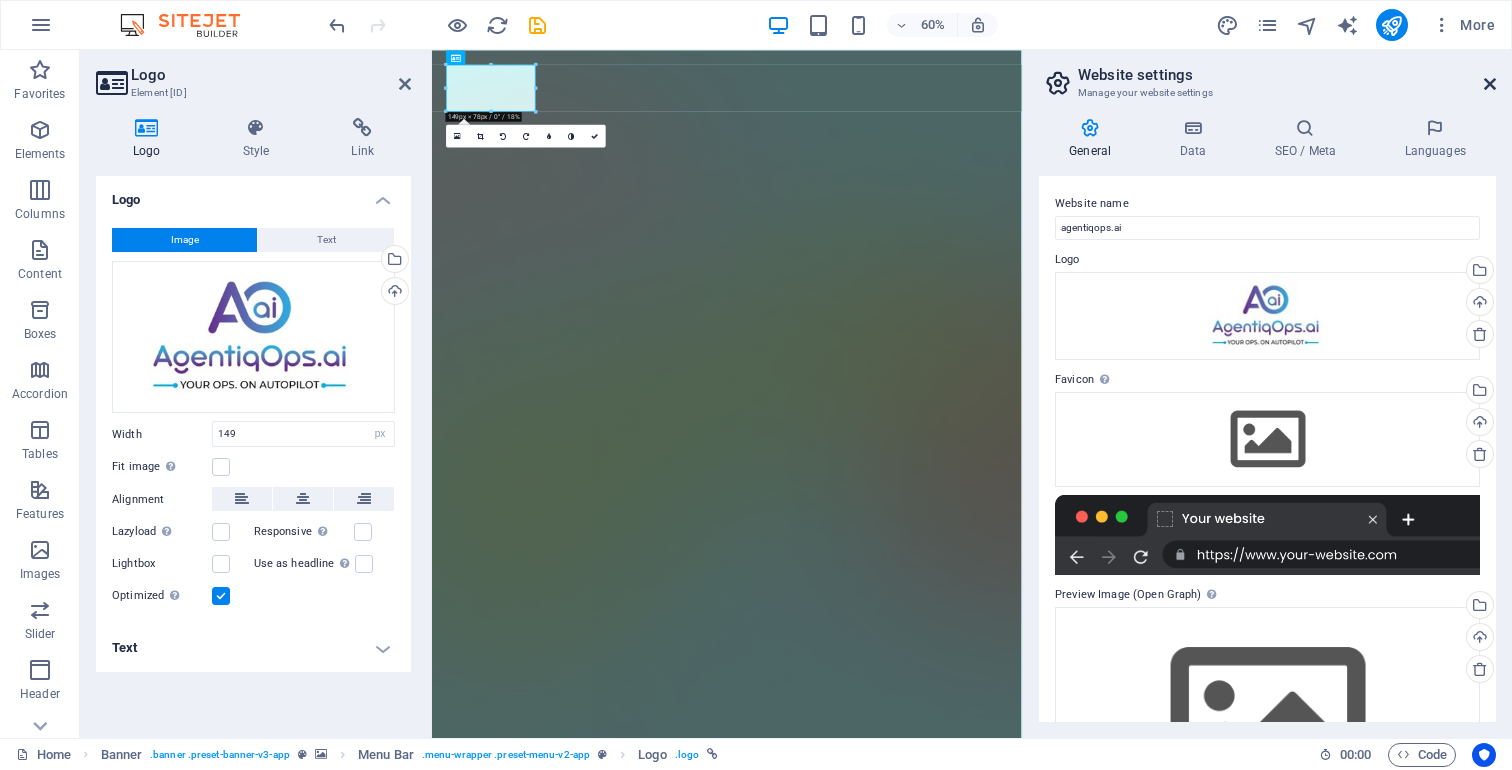 click at bounding box center (1490, 84) 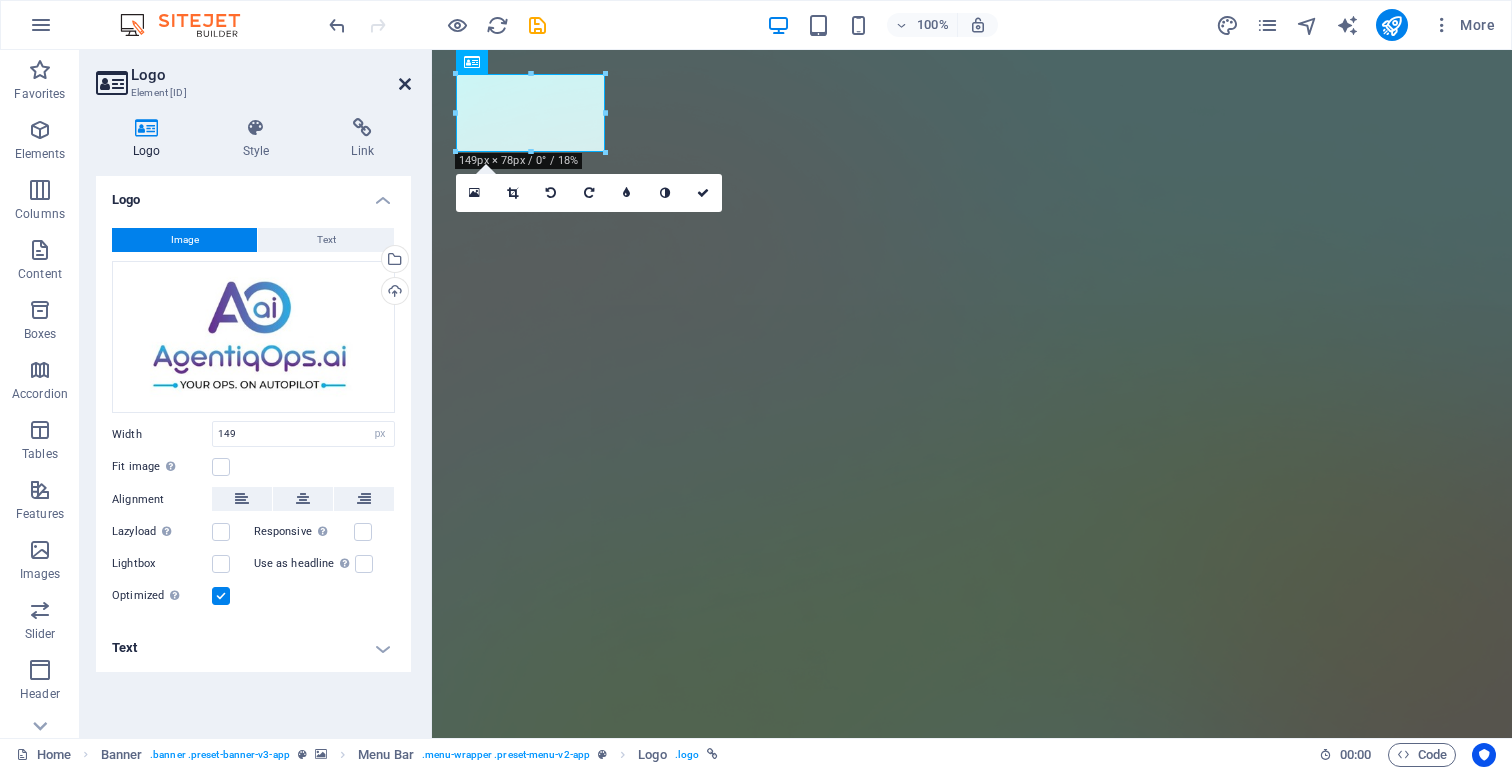 click at bounding box center [405, 84] 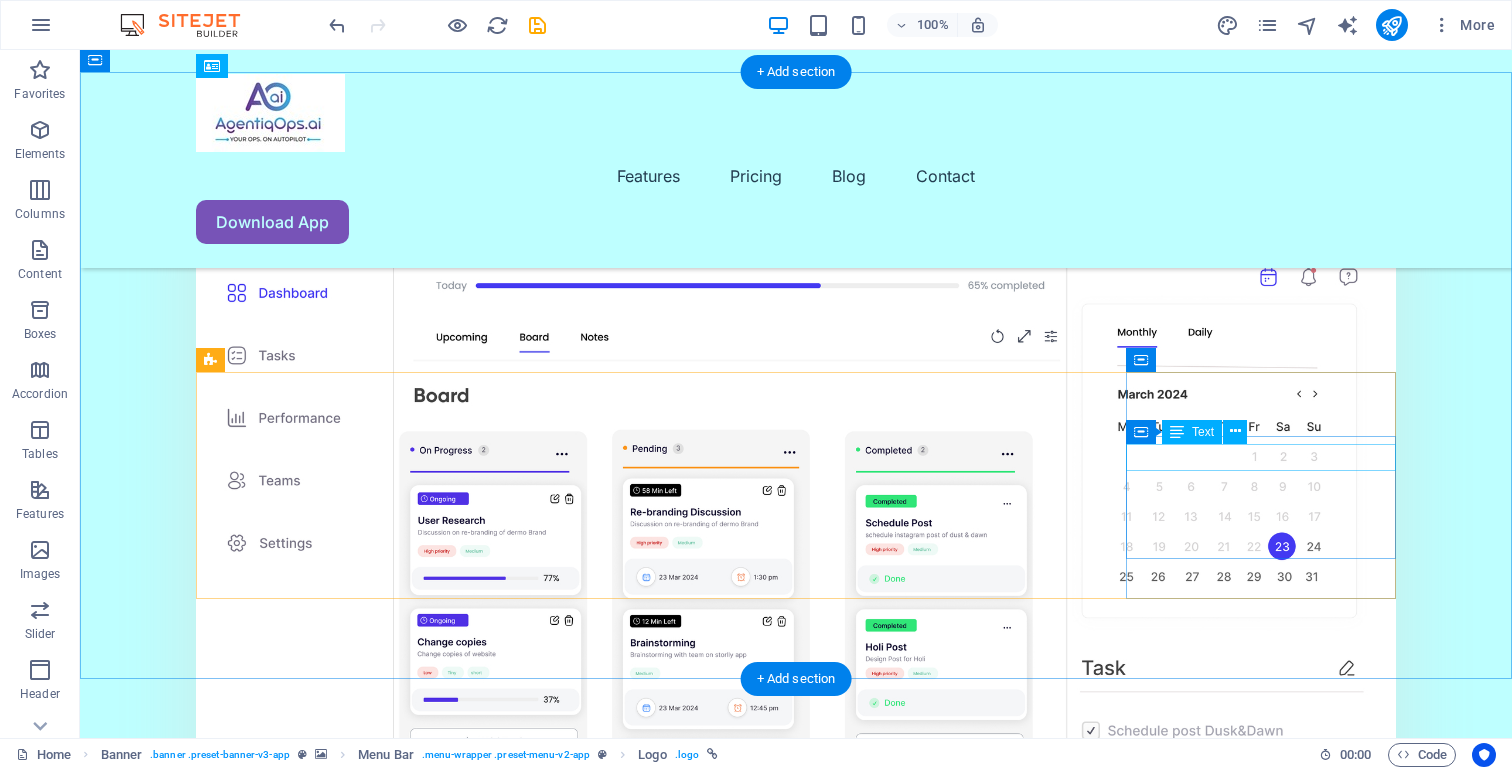 scroll, scrollTop: 1905, scrollLeft: 0, axis: vertical 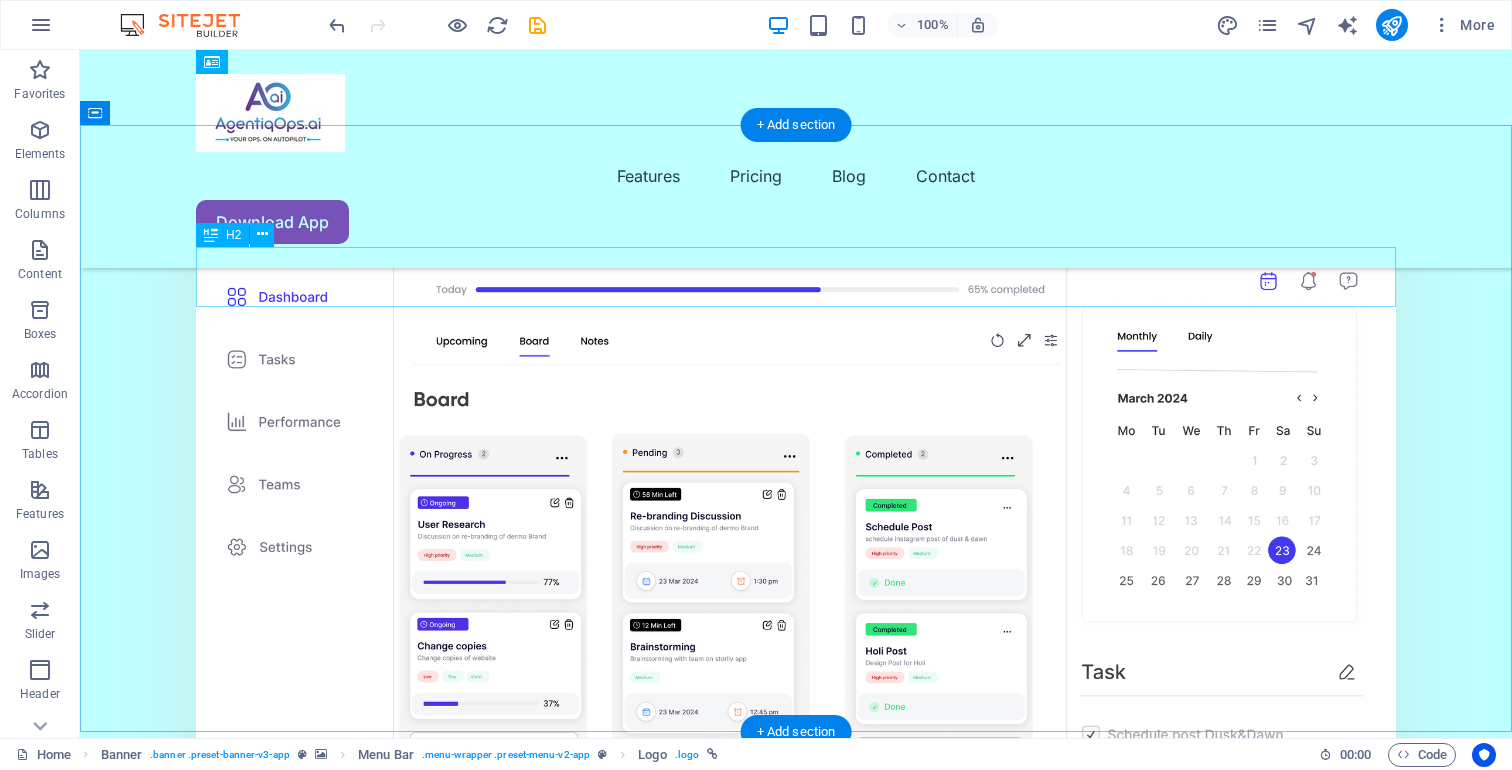 click on "Boost your productivity" at bounding box center (796, 2697) 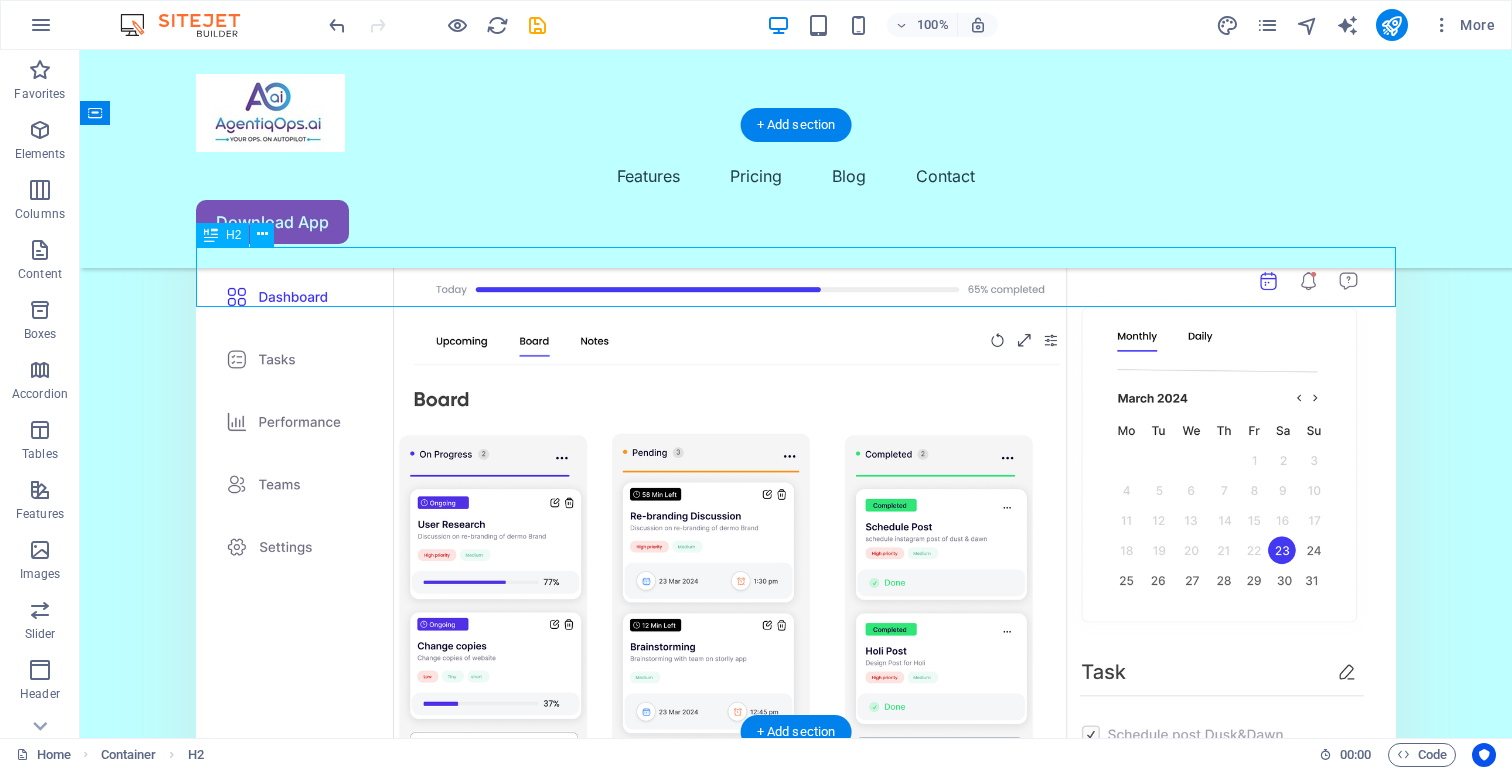 click on "Boost your productivity" at bounding box center [796, 2697] 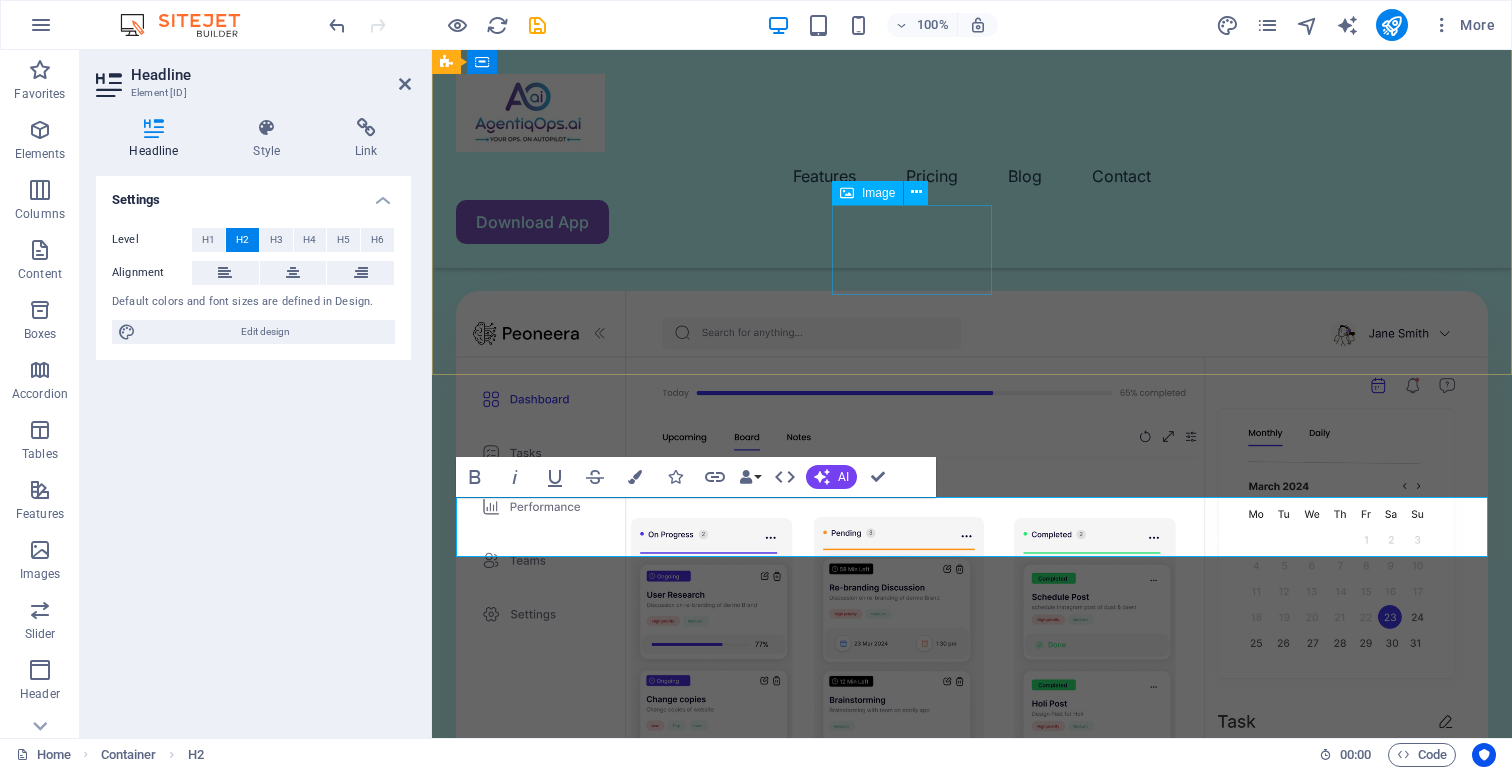 click at bounding box center (592, 2420) 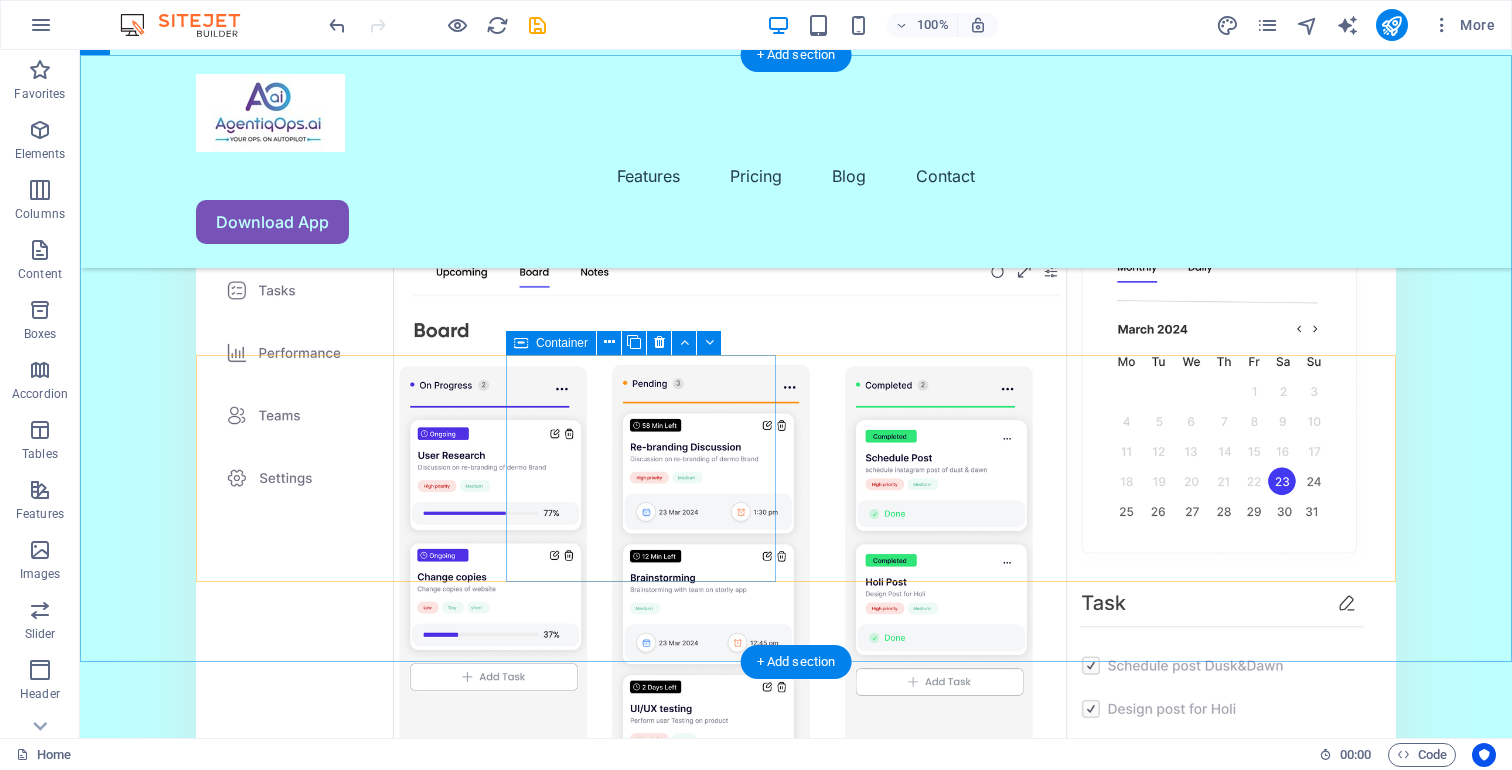scroll, scrollTop: 1975, scrollLeft: 0, axis: vertical 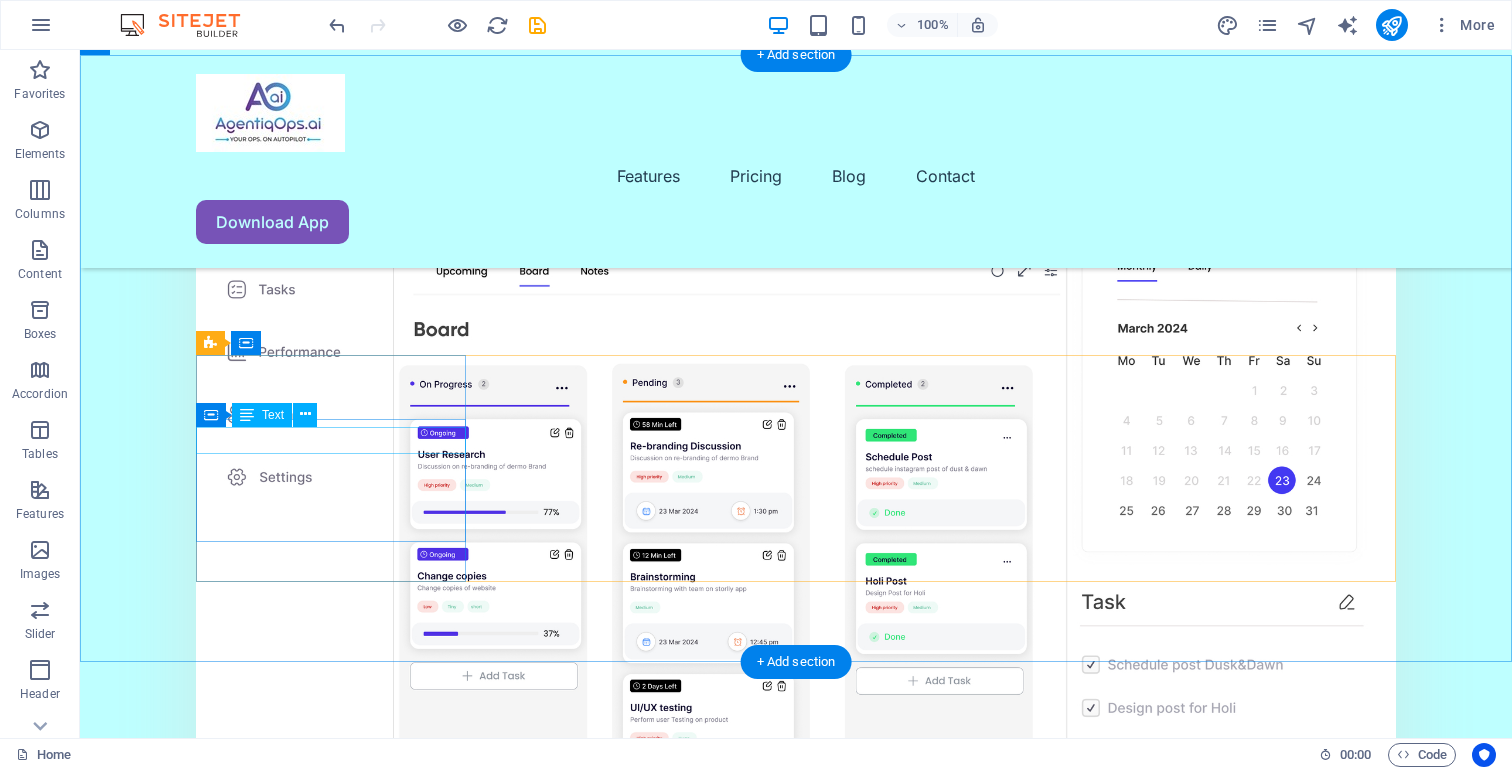click on "Integration ecosystem" at bounding box center (331, 2833) 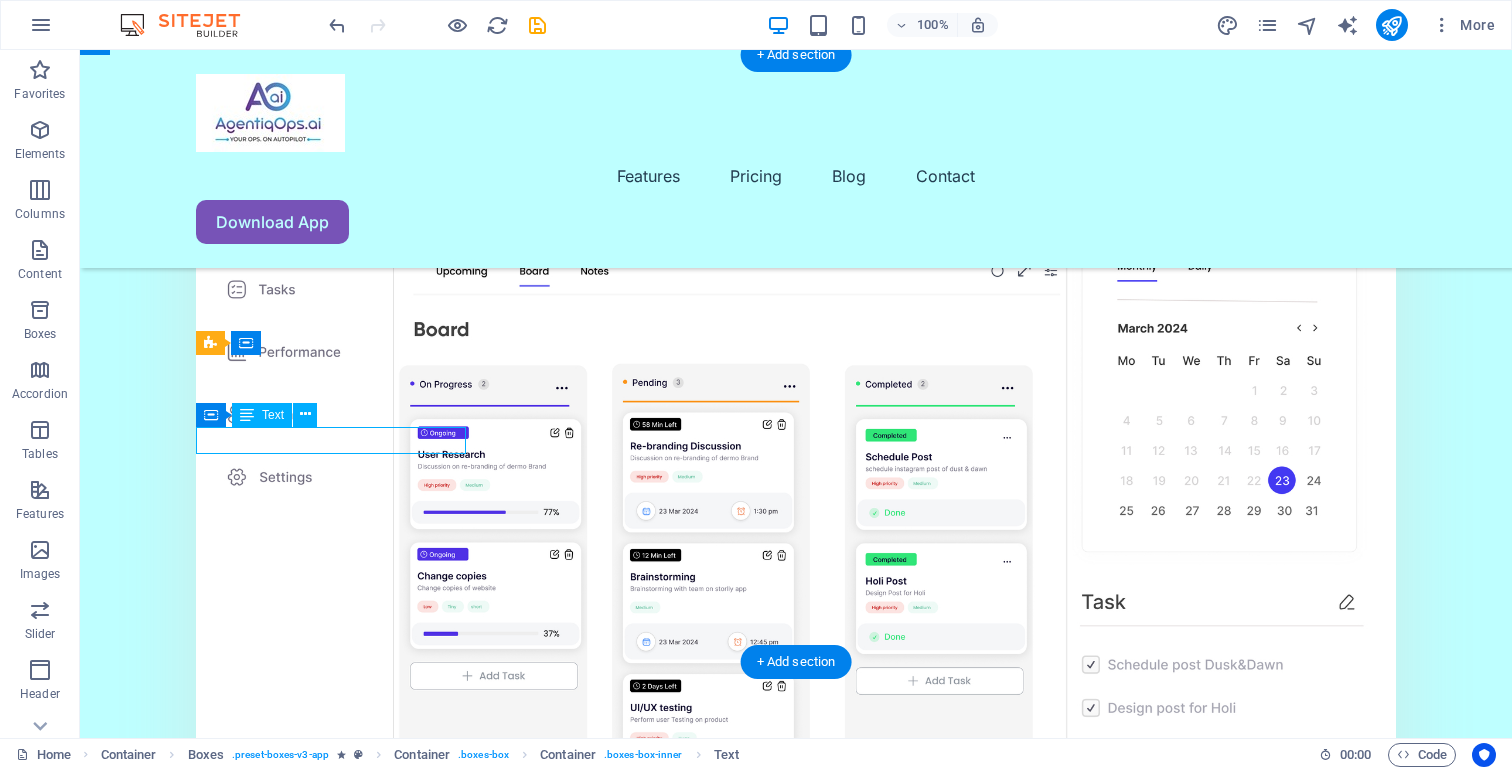 click on "Integration ecosystem" at bounding box center [331, 2833] 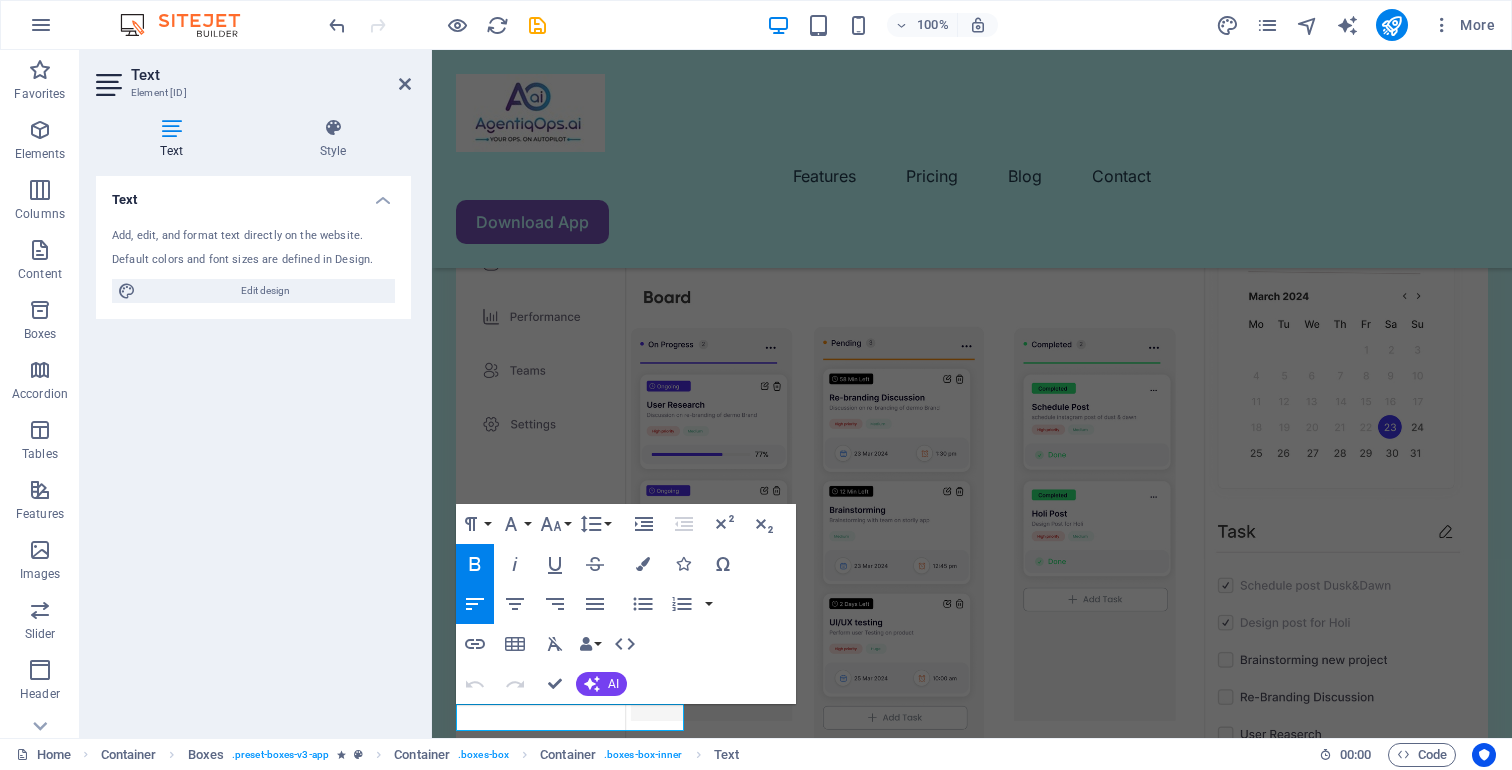 click on "Text Add, edit, and format text directly on the website. Default colors and font sizes are defined in Design. Edit design Alignment Left aligned Centered Right aligned" at bounding box center (253, 449) 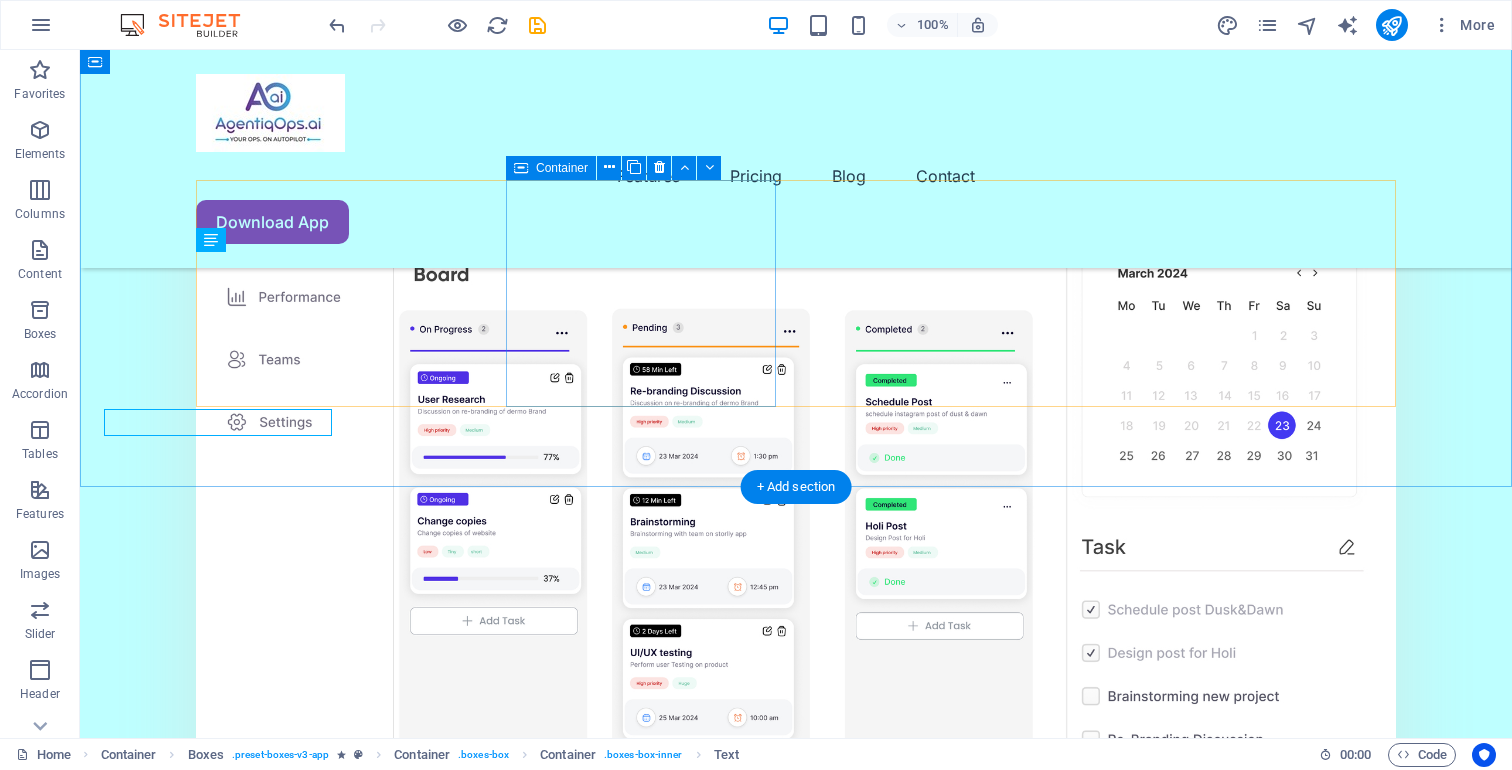 scroll, scrollTop: 2150, scrollLeft: 0, axis: vertical 